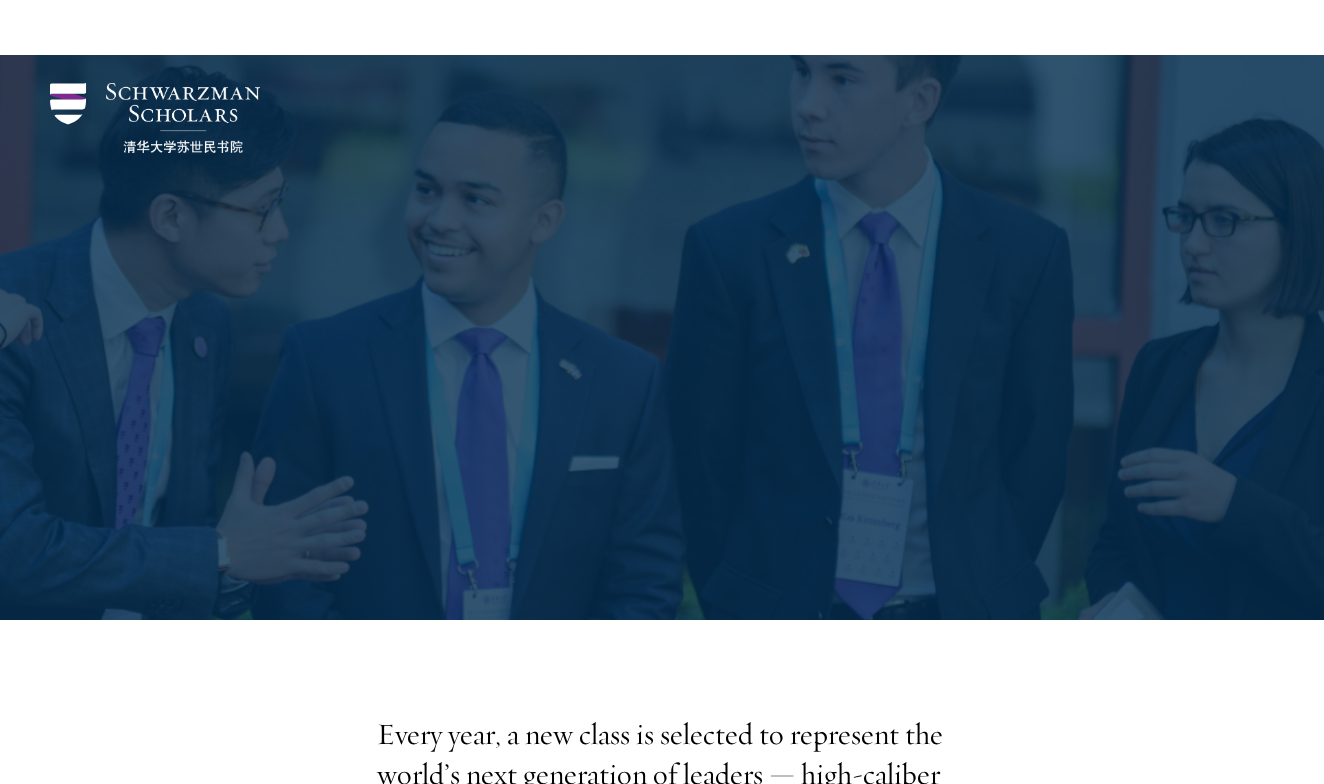 scroll, scrollTop: 1400, scrollLeft: 0, axis: vertical 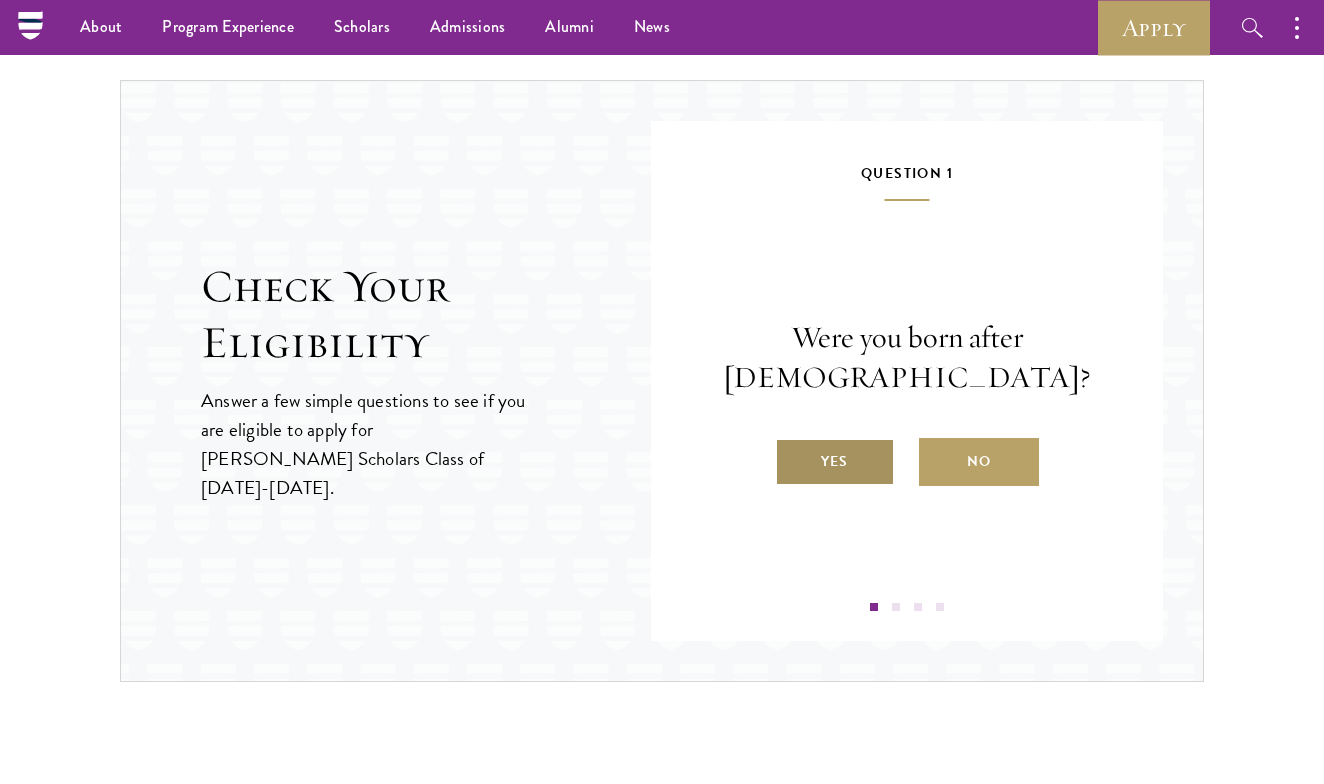 click on "Yes" at bounding box center (835, 462) 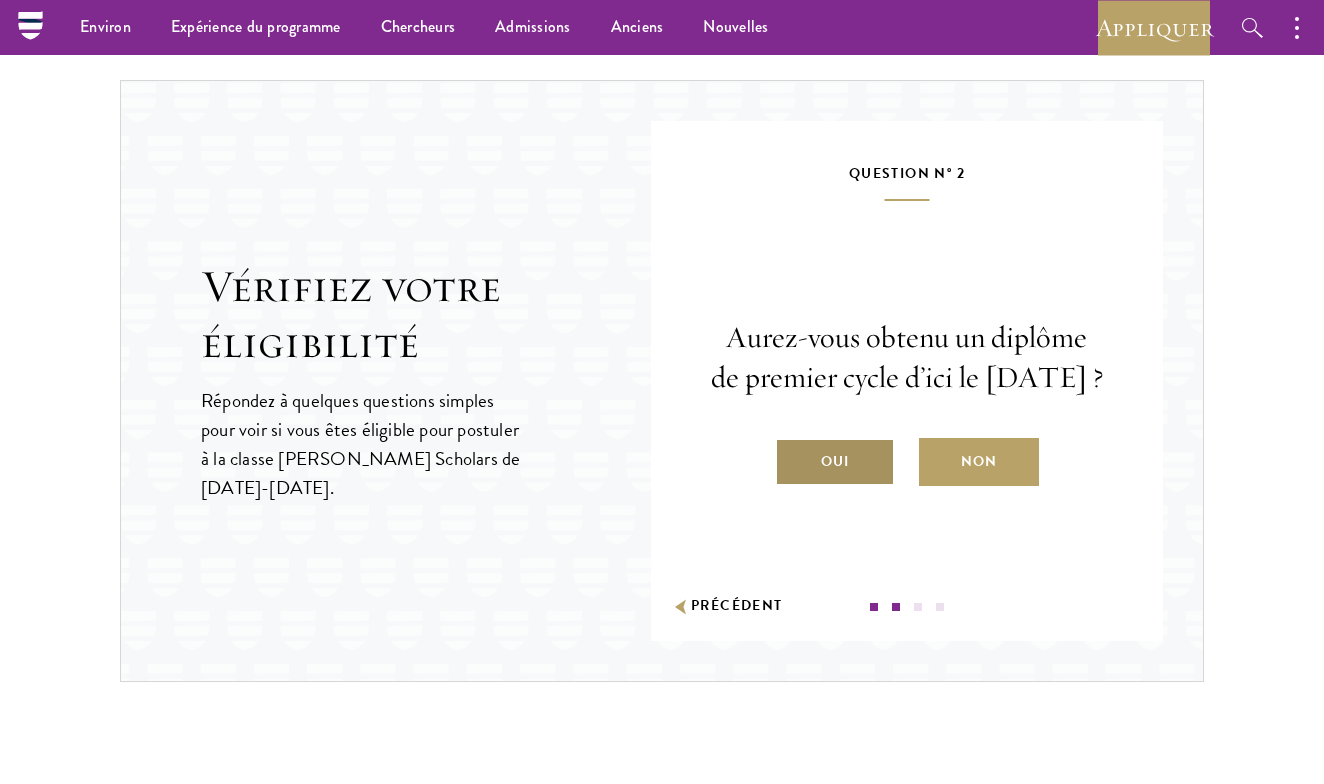 click on "Oui" at bounding box center [835, 462] 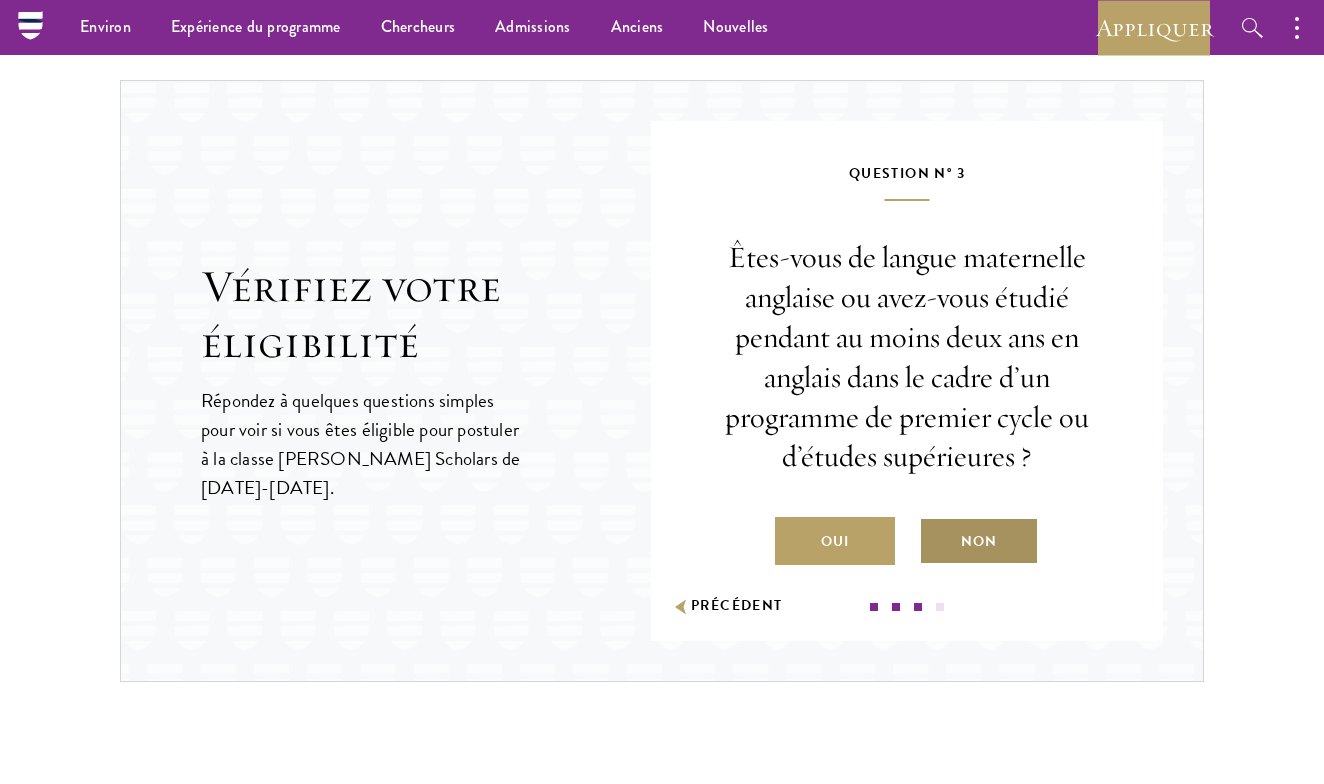 click on "Non" at bounding box center (979, 541) 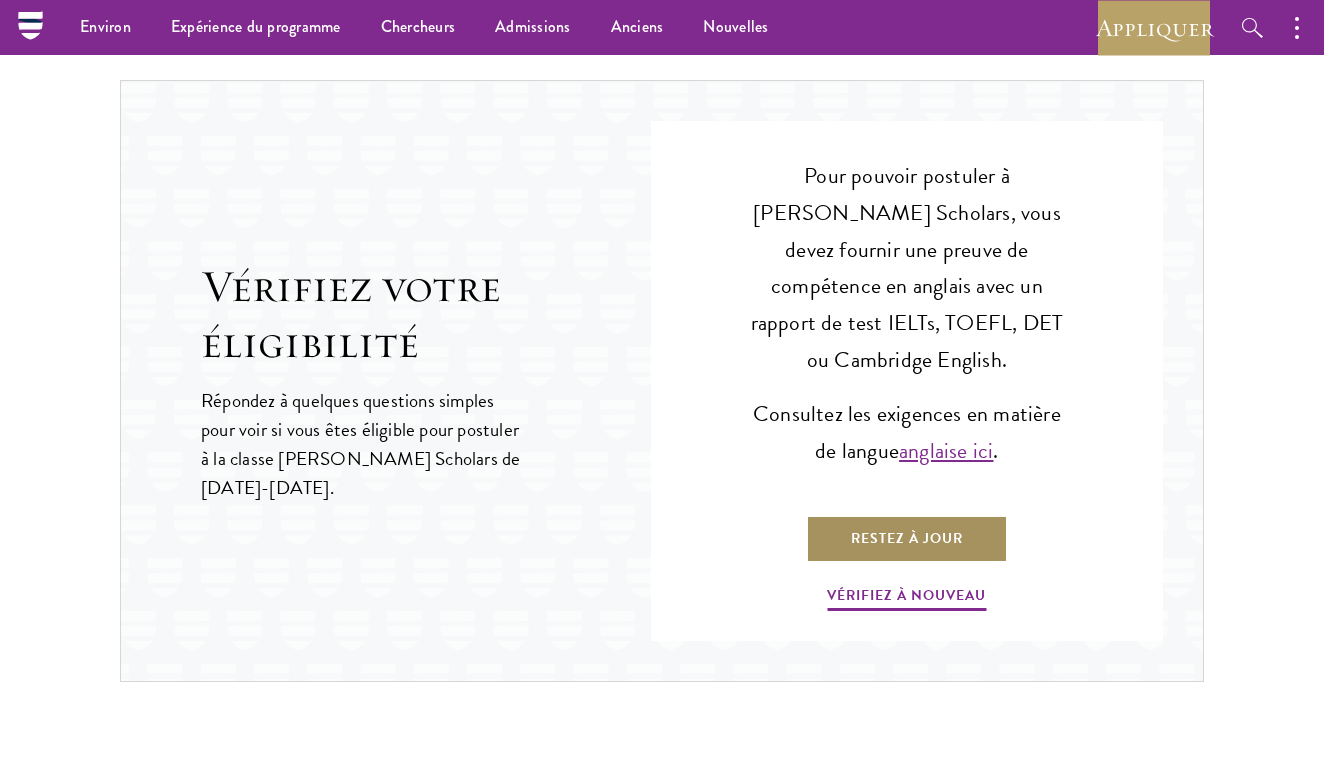click on "Restez à jour" at bounding box center (907, 539) 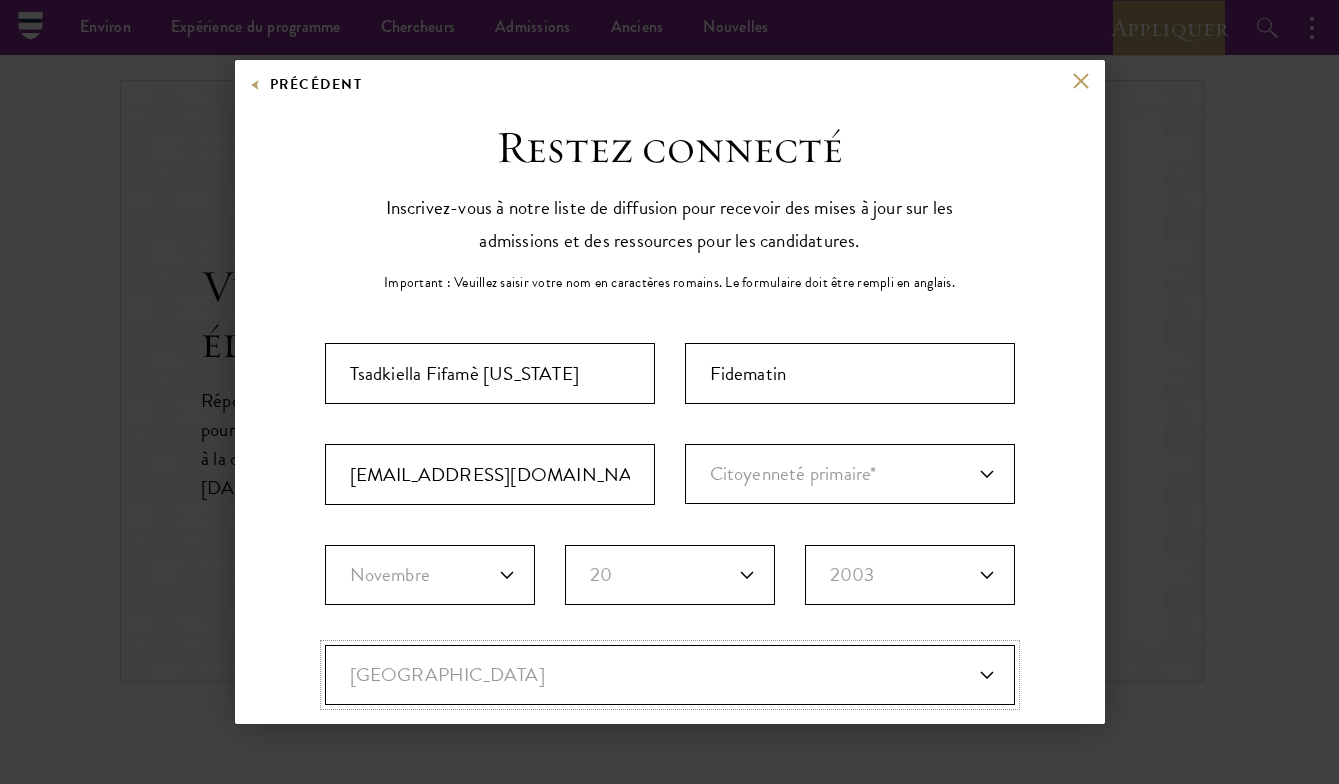 click on "Pays actuel Afghanistan Îles Åland Albanie Algérie Andorre Angola Anguilla Antigua-et-Barbuda Argentine Arménie Aruba Ashmore et les îles Cartier Australie Autriche Azerbaïdjan Bahamas, le Bahreïn Bangladesh Barbade Bassas Da India Biélorussie Belgique Belize Bénin Bermudes Bhoutan Bolivie Bonaire, Saint-Eustache et... Bosnie-Herzégovine Botswana Île Bouvet Brésil Territoire britannique de l’océan Indien Îles Vierges britanniques Brunei Bulgarie Burkina Faso Burundi Cambodge Cameroun Canada Cap-Vert Îles Caïmanes République centrafricaine Tchad Chili Chine Île Christmas Île de Clipperton Îles Cocos (Îles Keeling) Colombie Comores Congo (Brazzaville) Congo (Kinshasa) Îles Cook Îles de la mer de Corail Costa Rica Côte d’Ivoire Croatie (Hrvatska) Cuba Curaçao Chypre République tchèque Danemark Djibouti Dominique République dominicaine Équateur Égypte Salvador Guinée équatoriale Érythrée Estonie Eswatini Éthiopie Île d’Europe Îles Malouines (Islas Malvi... Fidji Finlande" at bounding box center (670, 675) 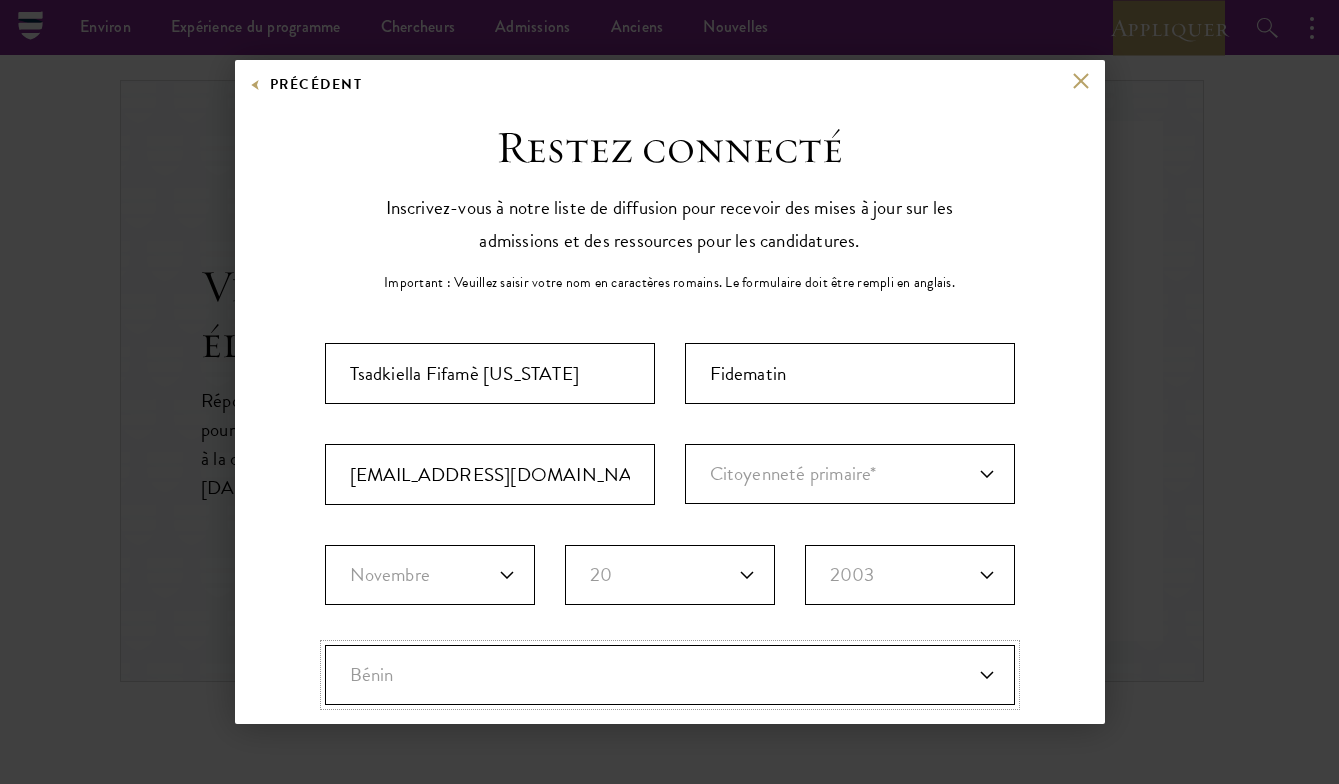 click on "Pays actuel Afghanistan Îles Åland Albanie Algérie Andorre Angola Anguilla Antigua-et-Barbuda Argentine Arménie Aruba Ashmore et les îles Cartier Australie Autriche Azerbaïdjan Bahamas, le Bahreïn Bangladesh Barbade Bassas Da India Biélorussie Belgique Belize Bénin Bermudes Bhoutan Bolivie Bonaire, Saint-Eustache et... Bosnie-Herzégovine Botswana Île Bouvet Brésil Territoire britannique de l’océan Indien Îles Vierges britanniques Brunei Bulgarie Burkina Faso Burundi Cambodge Cameroun Canada Cap-Vert Îles Caïmanes République centrafricaine Tchad Chili Chine Île Christmas Île de Clipperton Îles Cocos (Îles Keeling) Colombie Comores Congo (Brazzaville) Congo (Kinshasa) Îles Cook Îles de la mer de Corail Costa Rica Côte d’Ivoire Croatie (Hrvatska) Cuba Curaçao Chypre République tchèque Danemark Djibouti Dominique République dominicaine Équateur Égypte Salvador Guinée équatoriale Érythrée Estonie Eswatini Éthiopie Île d’Europe Îles Malouines (Islas Malvi... Fidji Finlande" at bounding box center (670, 675) 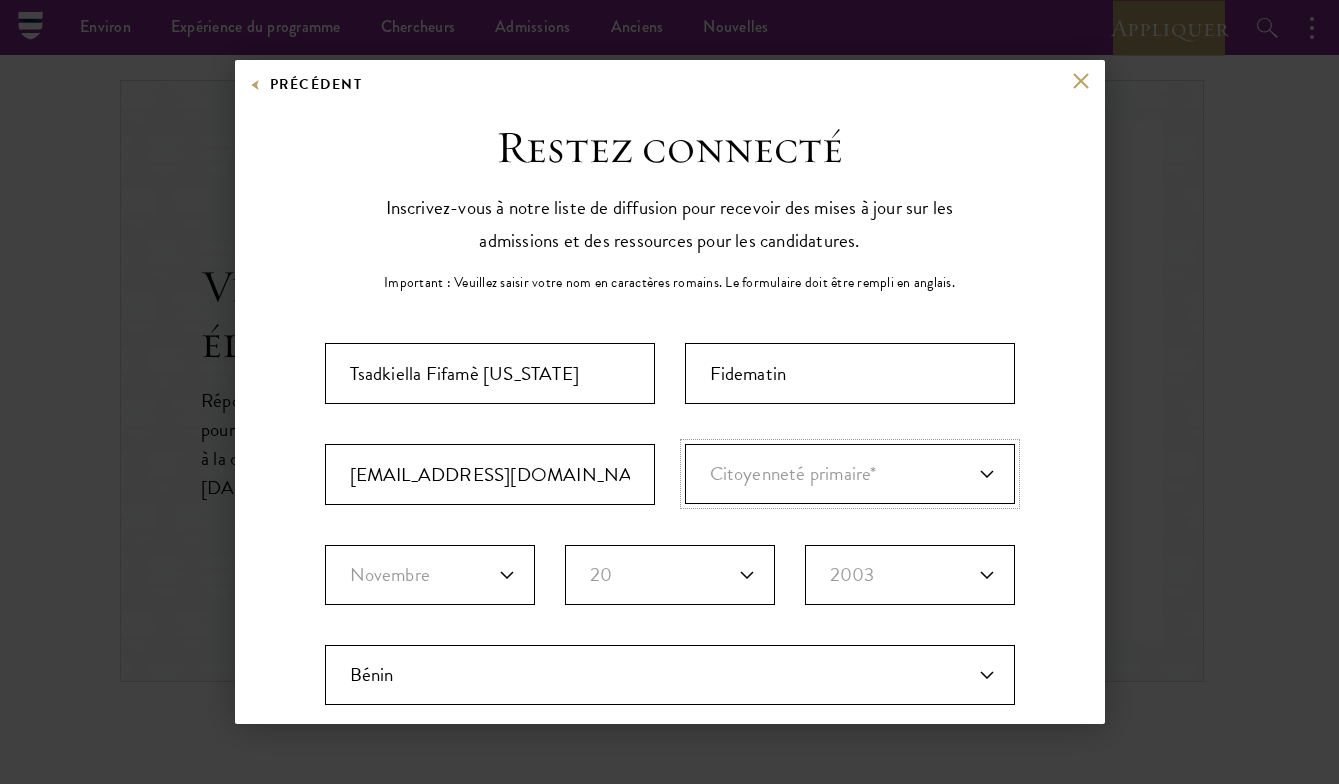 click on "Citoyenneté primaire* Afghanistan Îles Åland Albanie Algérie Andorre Angola Anguilla Antigua-et-Barbuda Argentine Arménie Aruba Ashmore et les îles Cartier Australie Autriche Azerbaïdjan Bahamas, le Bahreïn Bangladesh Barbade Bassas Da India Biélorussie Belgique Belize Bénin Bermudes Bhoutan Bolivie Bonaire, Saint-Eustache et Saba Bosnie-Herzégovine Botswana Île Bouvet Brésil Territoire britannique de l’océan Indien Îles Vierges britanniques Brunei Bulgarie Burkina Faso Burundi Cambodge Cameroun Canada Cap-Vert Îles Caïmanes République centrafricaine Tchad Chili Île Christmas Île de Clipperton Îles Cocos (Îles Keeling) Colombie Comores Congo (Brazzaville) Congo (Kinshasa) Îles Cook Îles de la mer de Corail Costa Rica Côte d’Ivoire Croatie (Hrvatska) Cuba Curaçao Chypre République tchèque Danemark Djibouti Dominique République dominicaine Équateur Égypte Salvador Guinée équatoriale Érythrée Estonie Éthiopie Île d’Europe Îles Malouines (Islas Malvinas) Féroé (îles)" at bounding box center (850, 474) 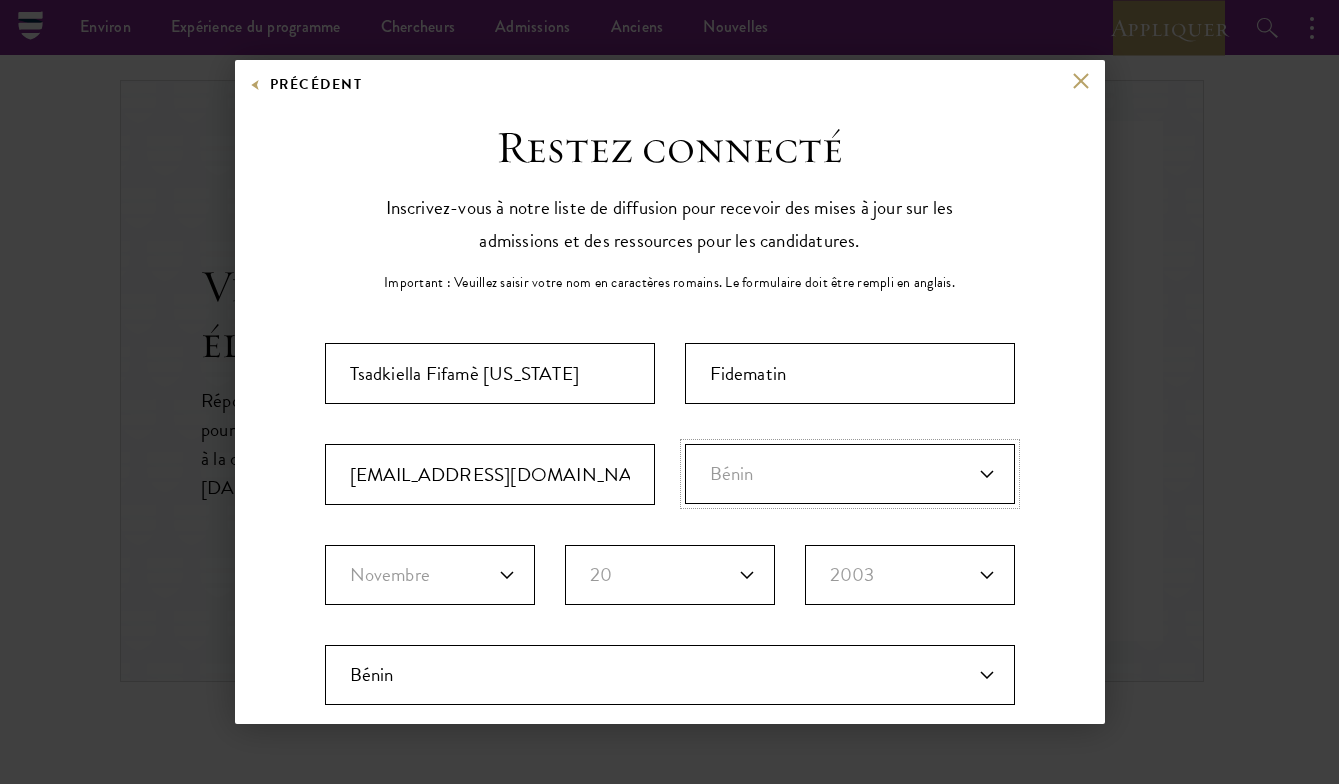 click on "Citoyenneté primaire* Afghanistan Îles Åland Albanie Algérie Andorre Angola Anguilla Antigua-et-Barbuda Argentine Arménie Aruba Ashmore et les îles Cartier Australie Autriche Azerbaïdjan Bahamas, le Bahreïn Bangladesh Barbade Bassas Da India Biélorussie Belgique Belize Bénin Bermudes Bhoutan Bolivie Bonaire, Saint-Eustache et Saba Bosnie-Herzégovine Botswana Île Bouvet Brésil Territoire britannique de l’océan Indien Îles Vierges britanniques Brunei Bulgarie Burkina Faso Burundi Cambodge Cameroun Canada Cap-Vert Îles Caïmanes République centrafricaine Tchad Chili Île Christmas Île de Clipperton Îles Cocos (Îles Keeling) Colombie Comores Congo (Brazzaville) Congo (Kinshasa) Îles Cook Îles de la mer de Corail Costa Rica Côte d’Ivoire Croatie (Hrvatska) Cuba Curaçao Chypre République tchèque Danemark Djibouti Dominique République dominicaine Équateur Égypte Salvador Guinée équatoriale Érythrée Estonie Éthiopie Île d’Europe Îles Malouines (Islas Malvinas) Féroé (îles)" at bounding box center [850, 474] 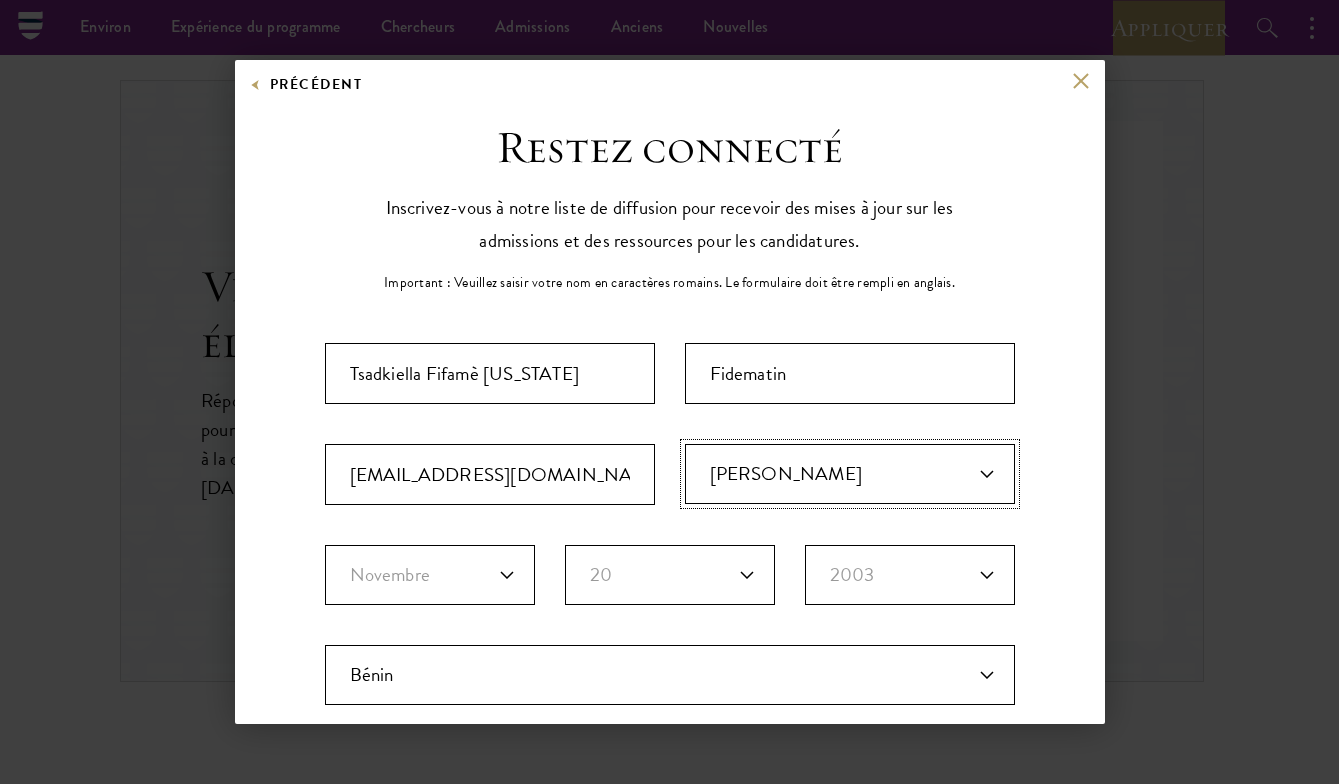 select on "BN" 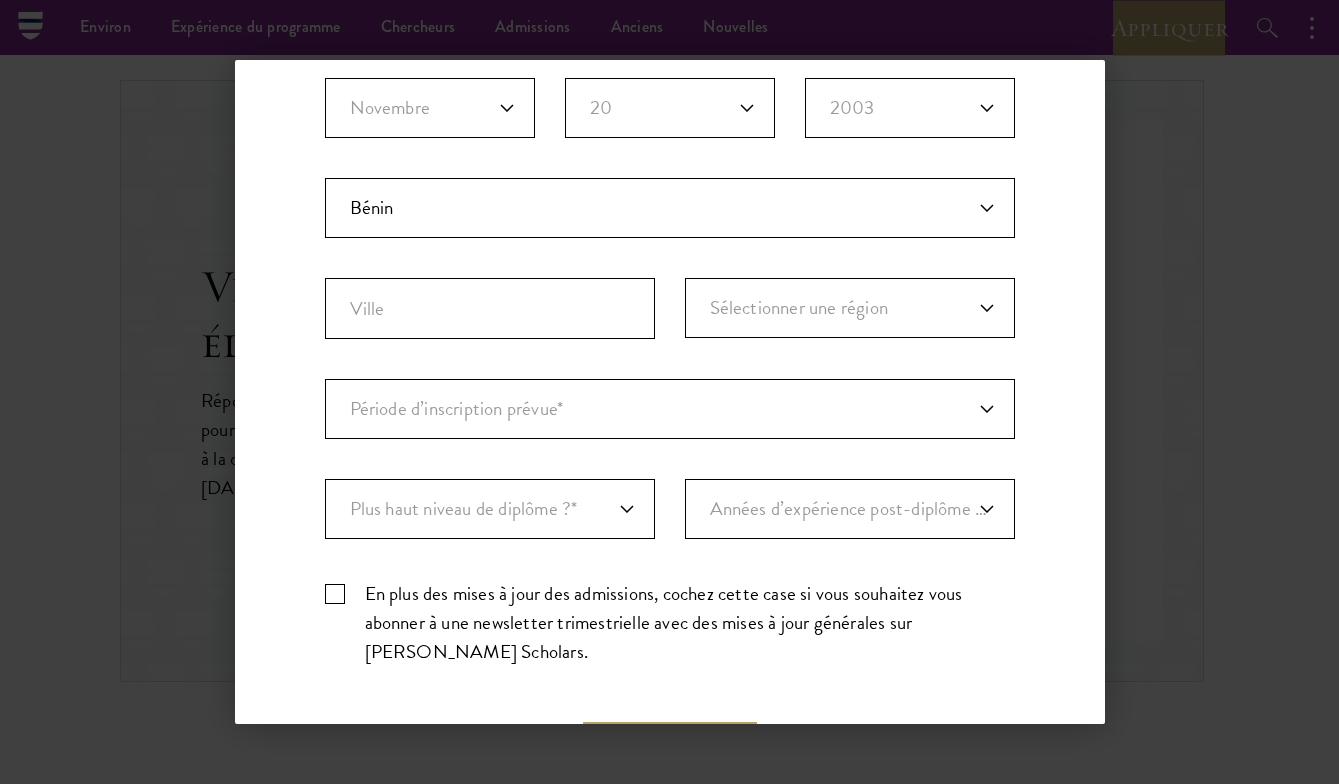 scroll, scrollTop: 507, scrollLeft: 0, axis: vertical 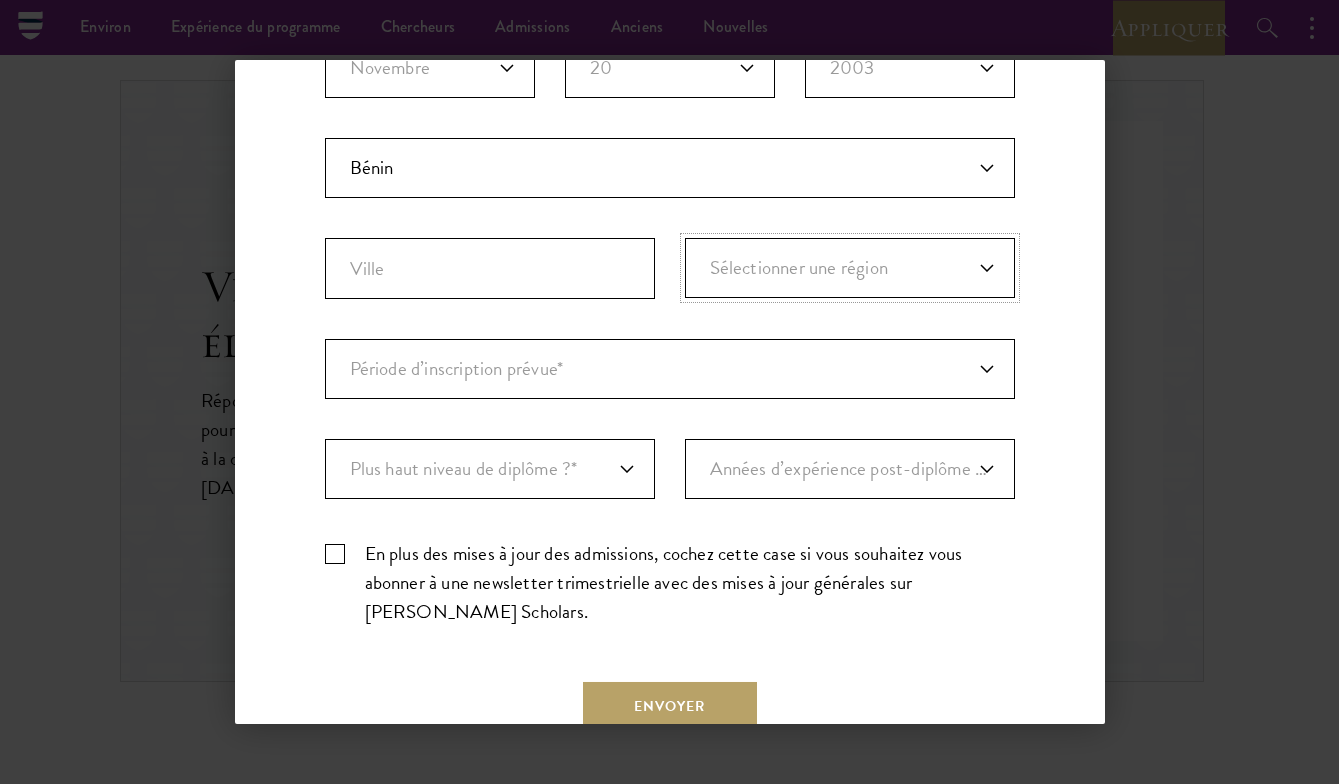 click on "Sélectionner une région Alibori L’Atakora Atlantique Borgou Collines Donga Le Kouffo Littoral Mono Ouémé Plateau Zou" at bounding box center [850, 268] 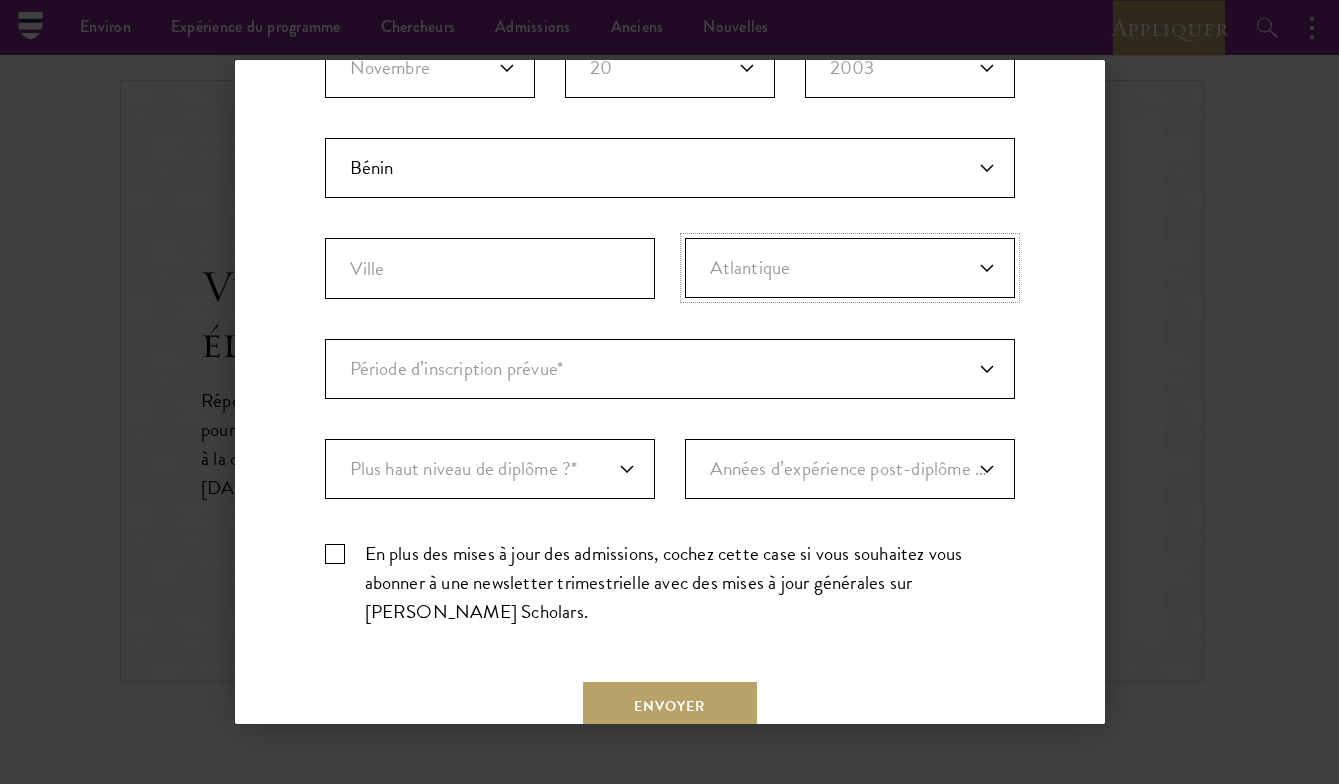 click on "Sélectionner une région Alibori L’Atakora Atlantique Borgou Collines Donga Le Kouffo Littoral Mono Ouémé Plateau Zou" at bounding box center [850, 268] 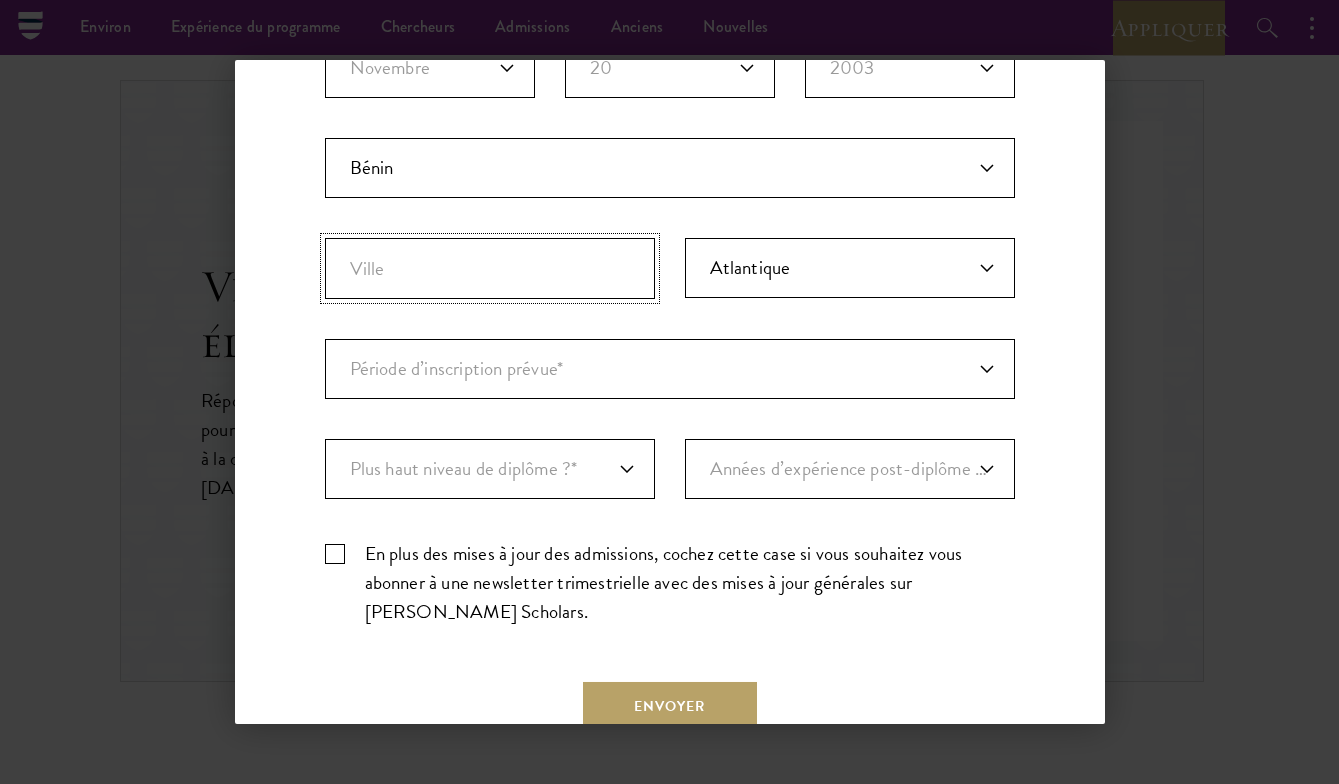 click on "Ville" at bounding box center [490, 268] 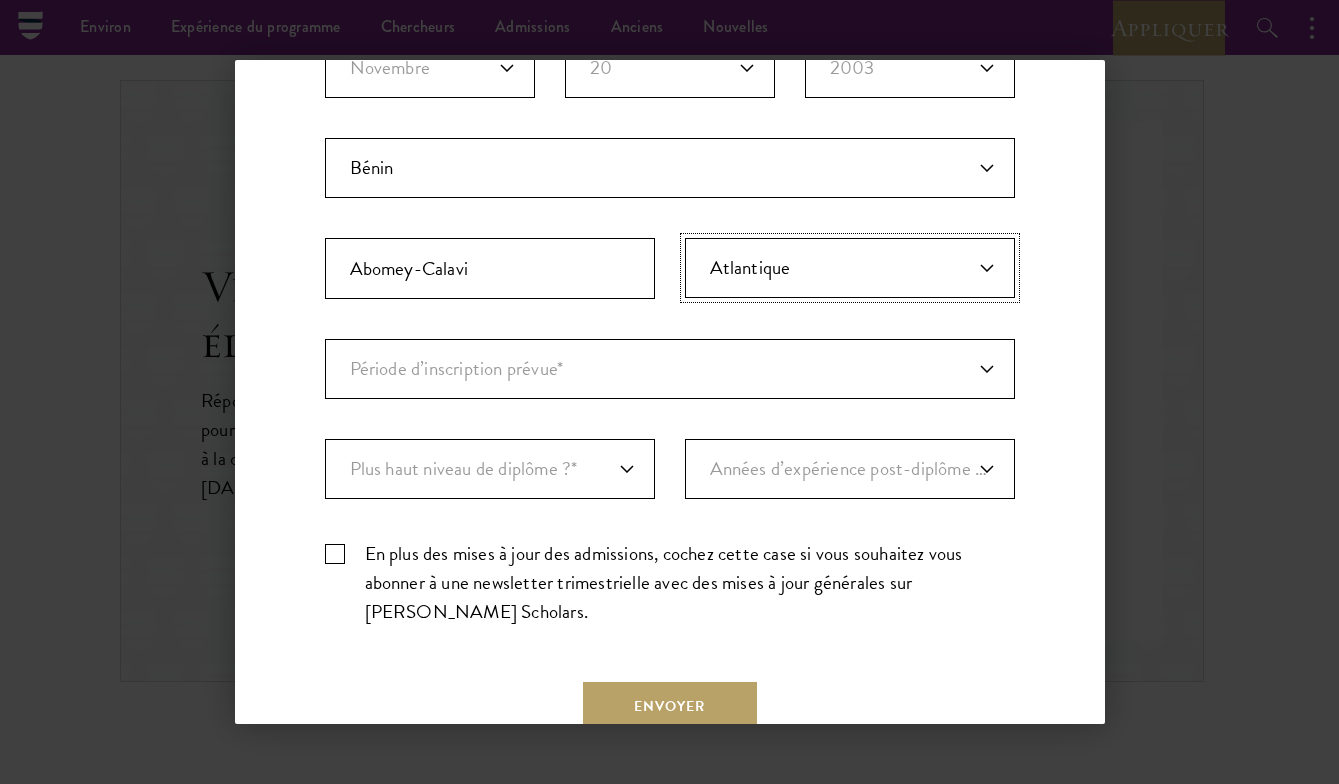 click on "Sélectionner une région Alibori L’Atakora Atlantique Borgou Collines Donga Le Kouffo Littoral Mono Ouémé Plateau Zou" at bounding box center (850, 268) 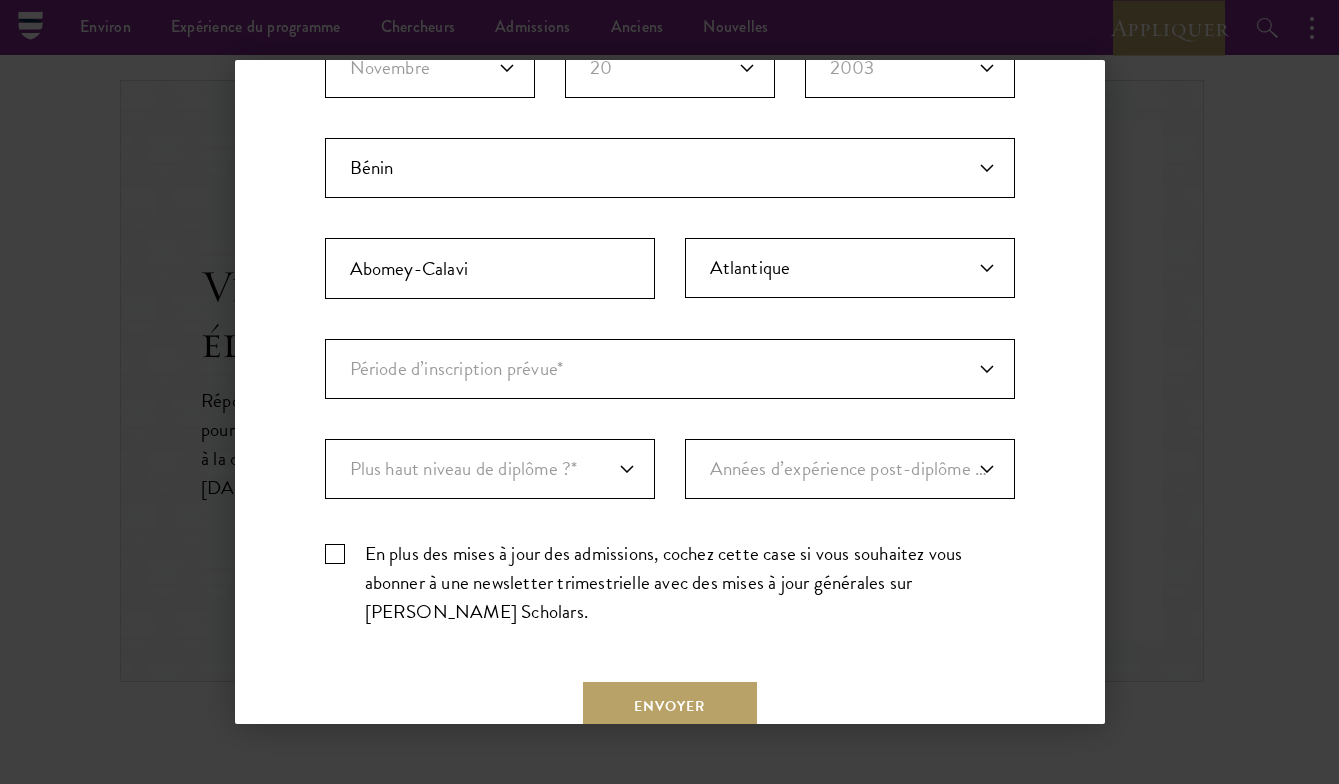 click on "Important : Le formulaire doit être rempli en anglais. Tsadkiella Fifamè Florida Fidematin fidematinflorida@gmail.com Citoyenneté primaire* Afghanistan Îles Åland Albanie Algérie Andorre Angola Anguilla Antigua-et-Barbuda Argentine Arménie Aruba Ashmore et les îles Cartier Australie Autriche Azerbaïdjan Bahamas, le Bahreïn Bangladesh Barbade Bassas Da India Biélorussie Belgique Belize Bénin Bermudes Bhoutan Bolivie Bonaire, Saint-Eustache et Saba Bosnie-Herzégovine Botswana Île Bouvet Brésil Territoire britannique de l’océan Indien Îles Vierges britanniques Brunei Bulgarie Burkina Faso Burundi Cambodge Cameroun Canada Cap-Vert Îles Caïmanes République centrafricaine Tchad Chili Île Christmas Île de Clipperton Îles Cocos (Îles Keeling) Colombie Comores Congo (Brazzaville) Congo (Kinshasa) Îles Cook Îles de la mer de Corail Costa Rica Côte d’Ivoire Croatie (Hrvatska) Cuba Curaçao Chypre République tchèque Danemark Djibouti Dominique République dominicaine Équateur Égypte Mai" at bounding box center [670, 239] 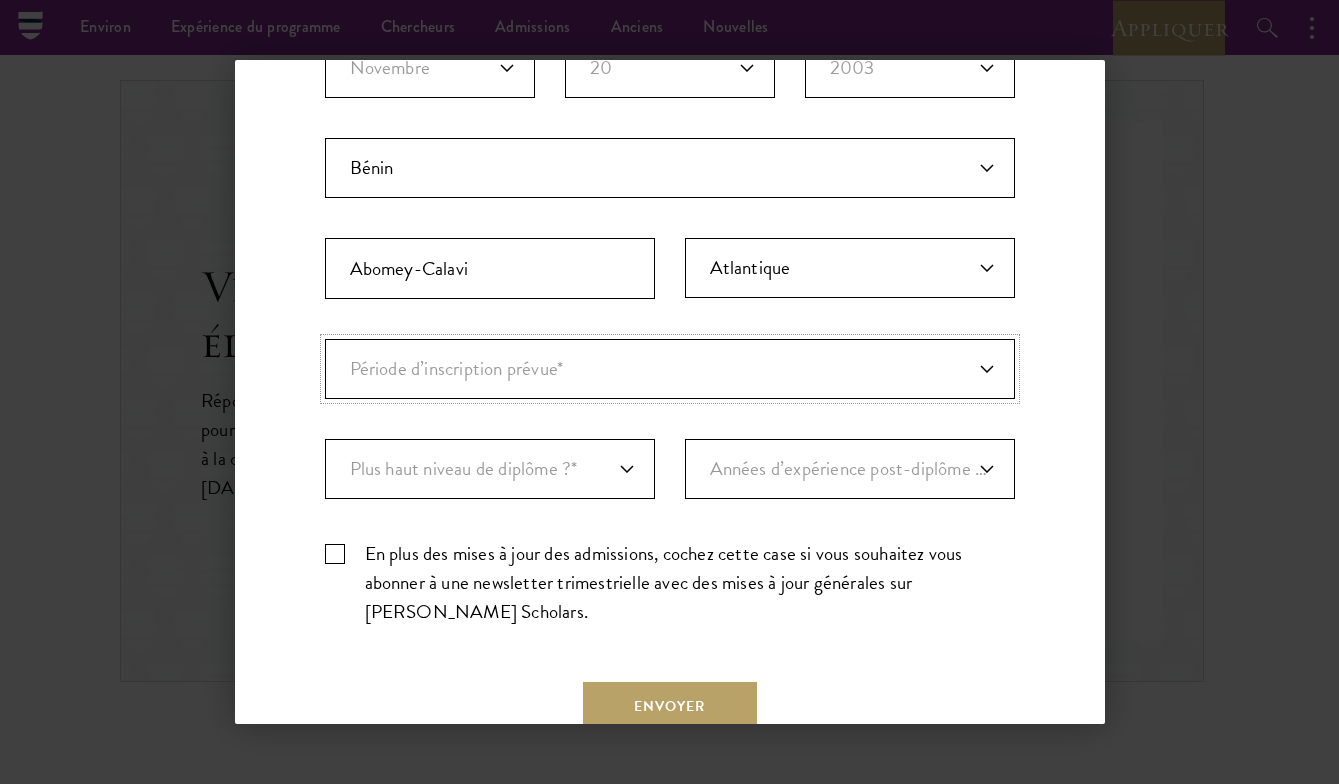 click on "Période d’inscription prévue* Août 2026 (Ouverture de la demande en avril 2025) Juste explorer" at bounding box center (670, 369) 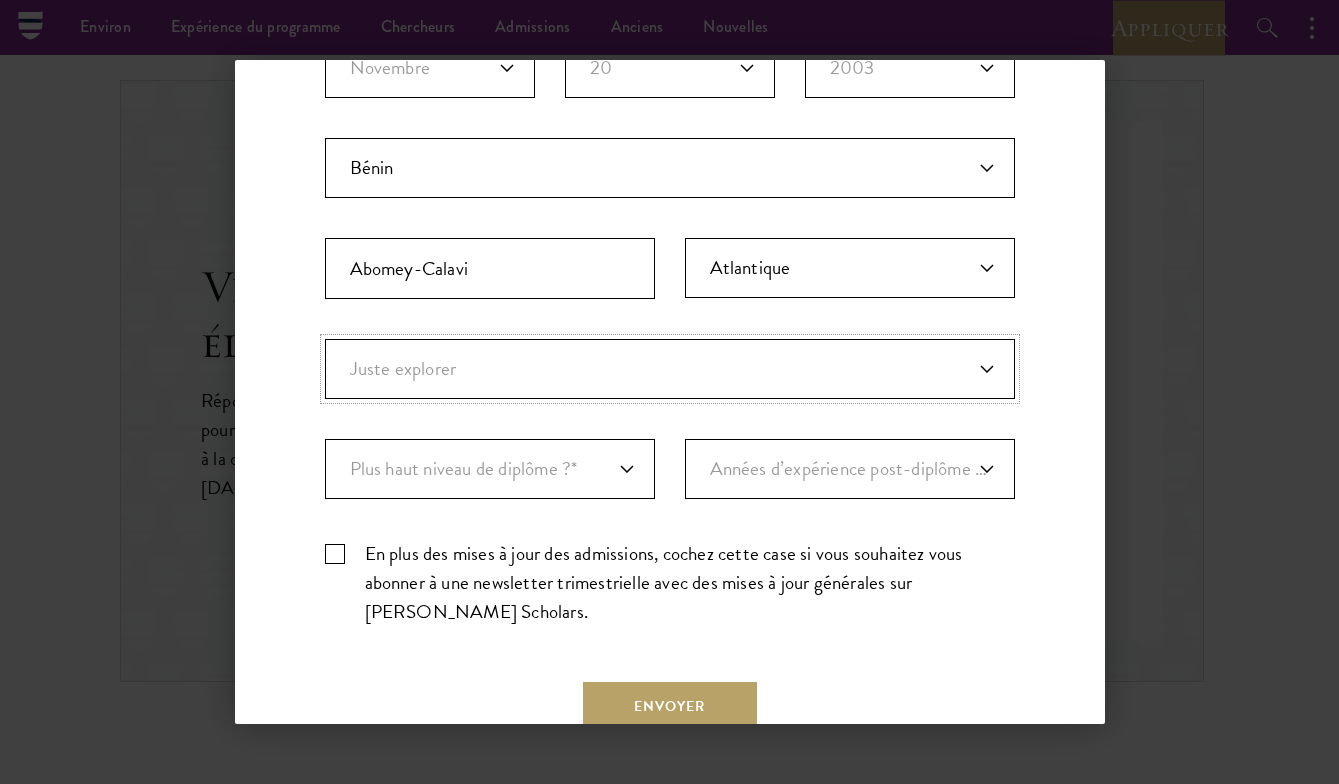 click on "Période d’inscription prévue* Août 2026 (Ouverture de la demande en avril 2025) Juste explorer" at bounding box center (670, 369) 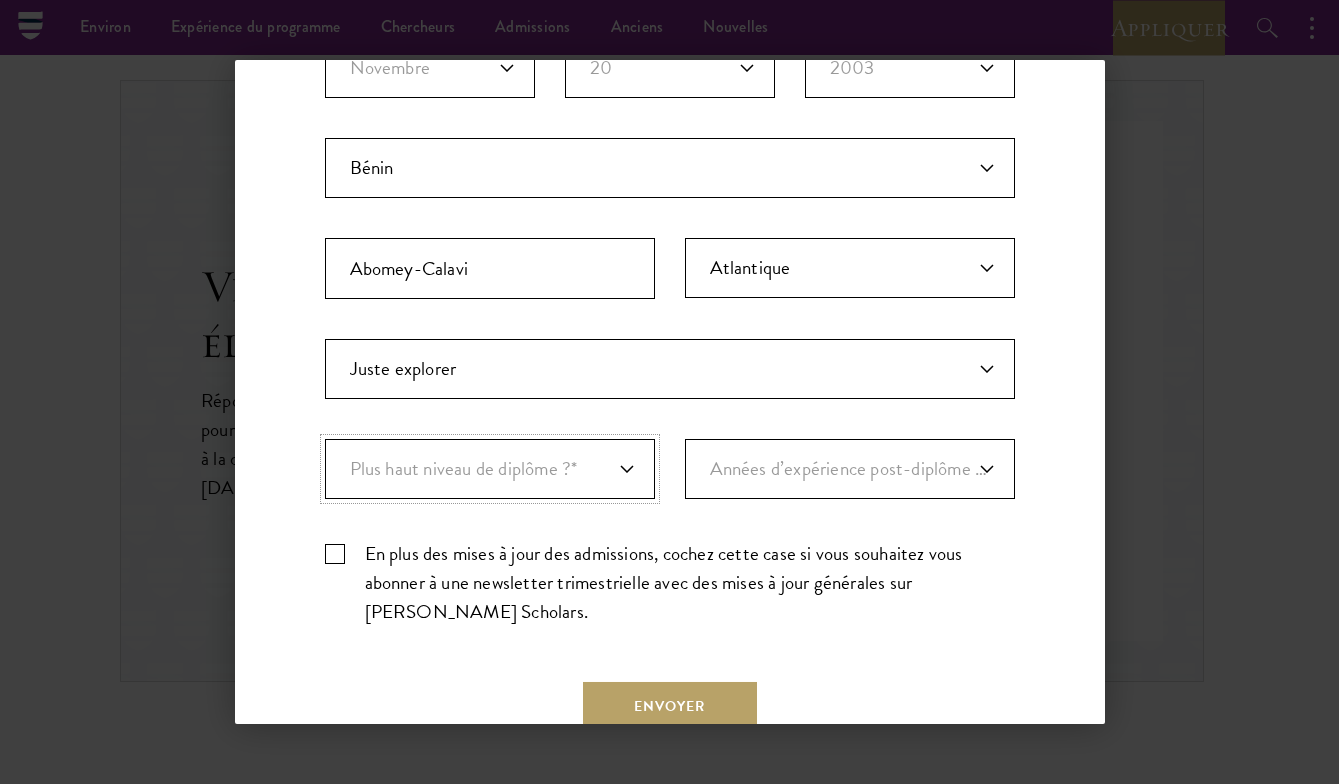 click on "Plus haut niveau de diplôme ?* DOCTORAT Baccalauréat(e) Master Étudiant actuel de premier cycle" at bounding box center [490, 469] 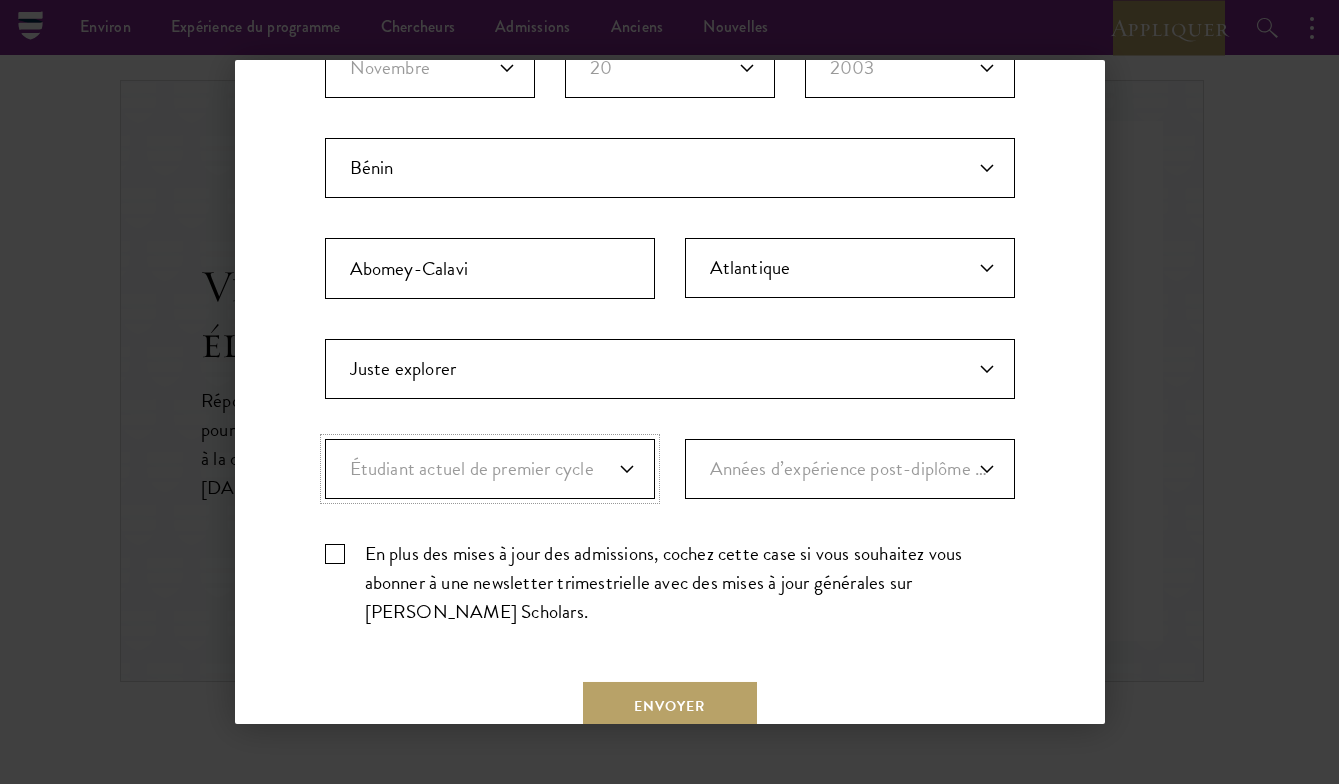 click on "Plus haut niveau de diplôme ?* DOCTORAT Baccalauréat(e) Master Étudiant actuel de premier cycle" at bounding box center (490, 469) 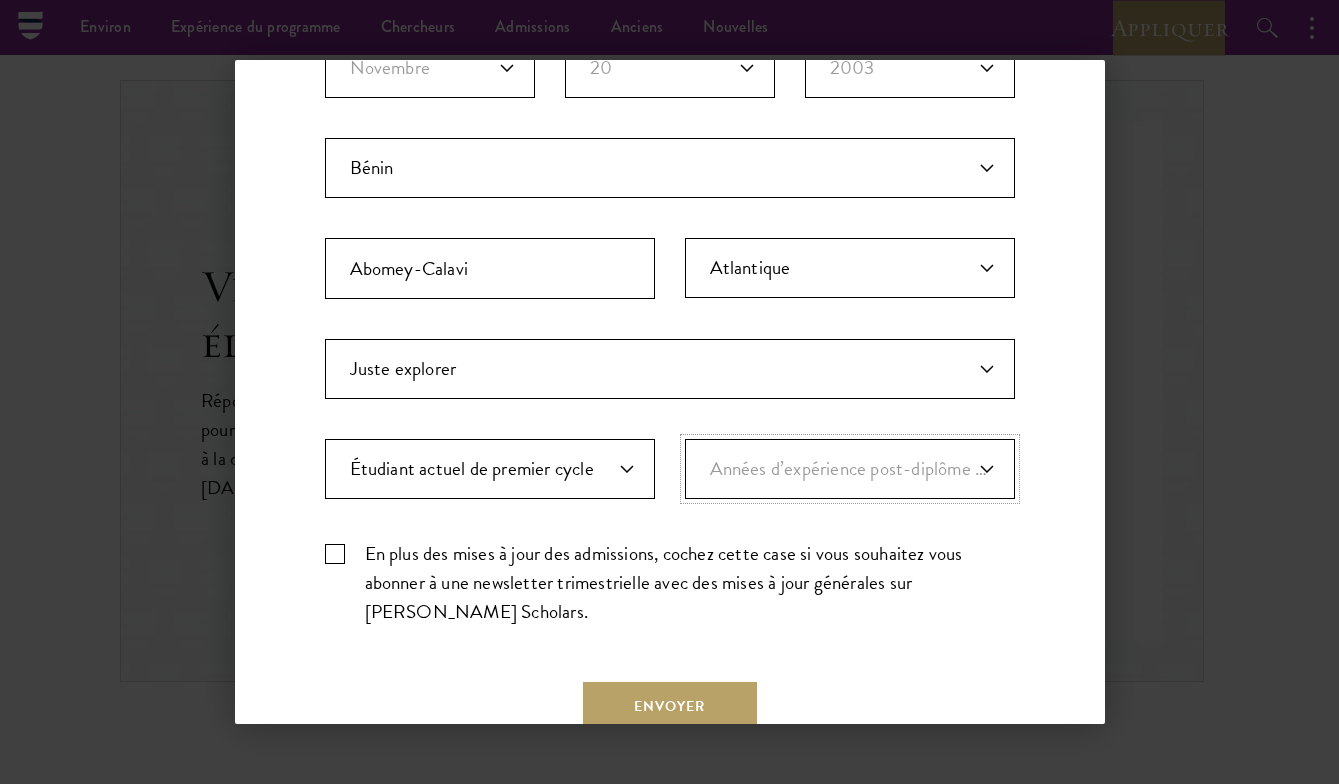 click on "Années d’expérience post-diplôme ?* 1 2 3 4 5 6 7 8 9 10" at bounding box center (850, 469) 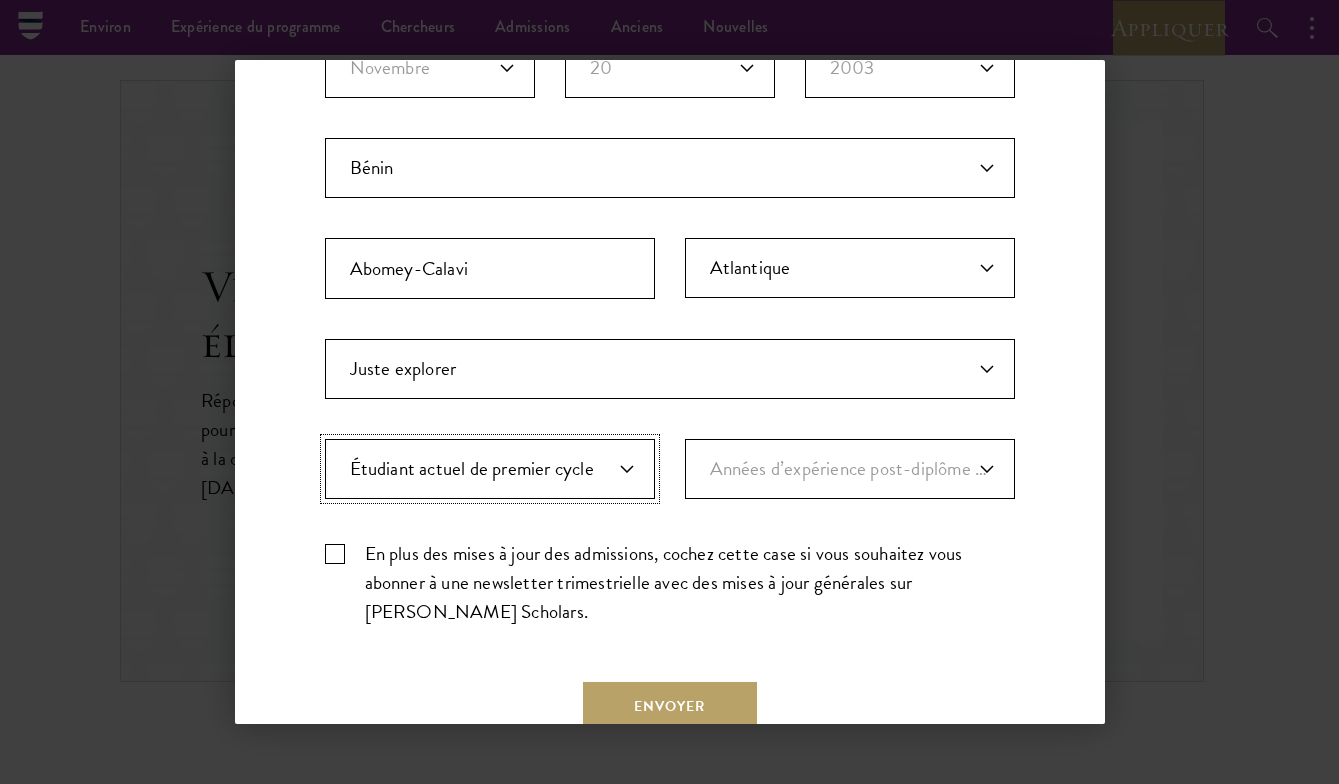 click on "Plus haut niveau de diplôme ?* DOCTORAT Baccalauréat(e) Master Étudiant actuel de premier cycle" at bounding box center (490, 469) 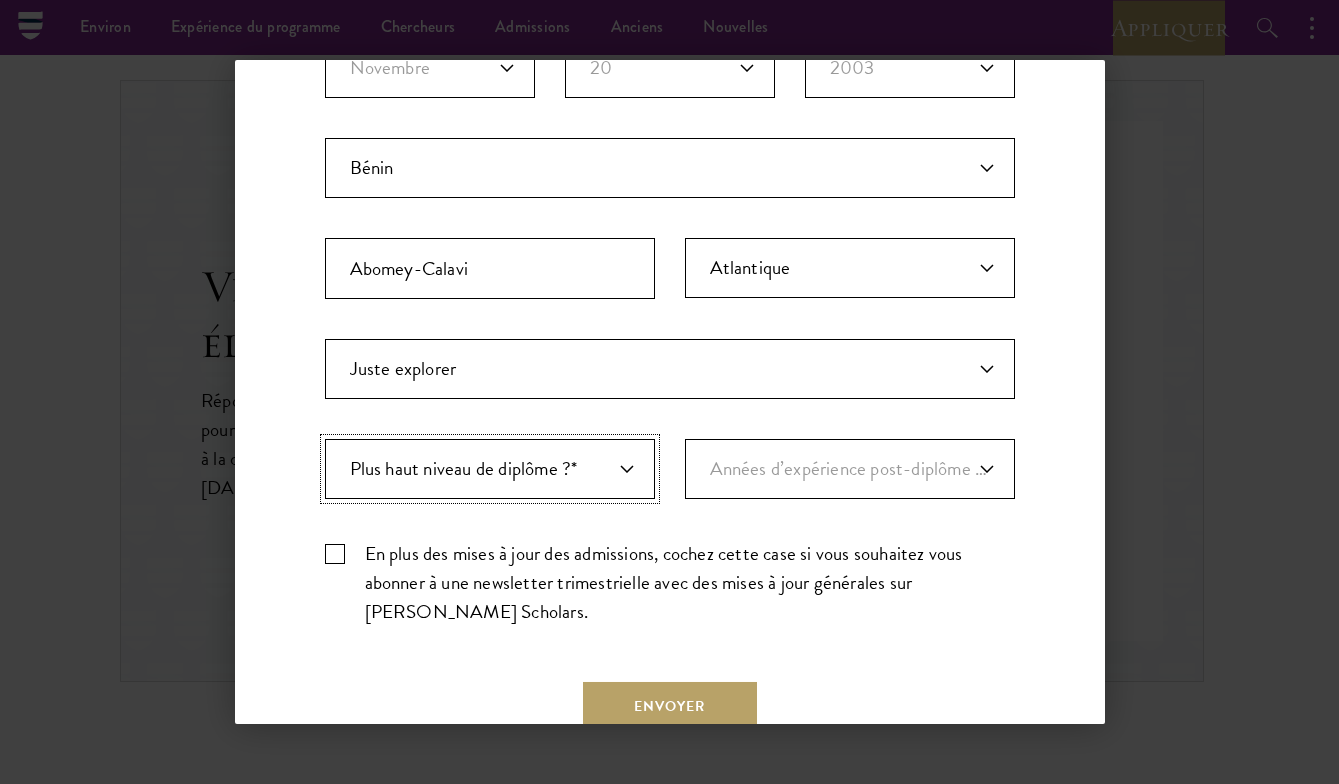click on "Plus haut niveau de diplôme ?* DOCTORAT Baccalauréat(e) Master Étudiant actuel de premier cycle" at bounding box center [490, 469] 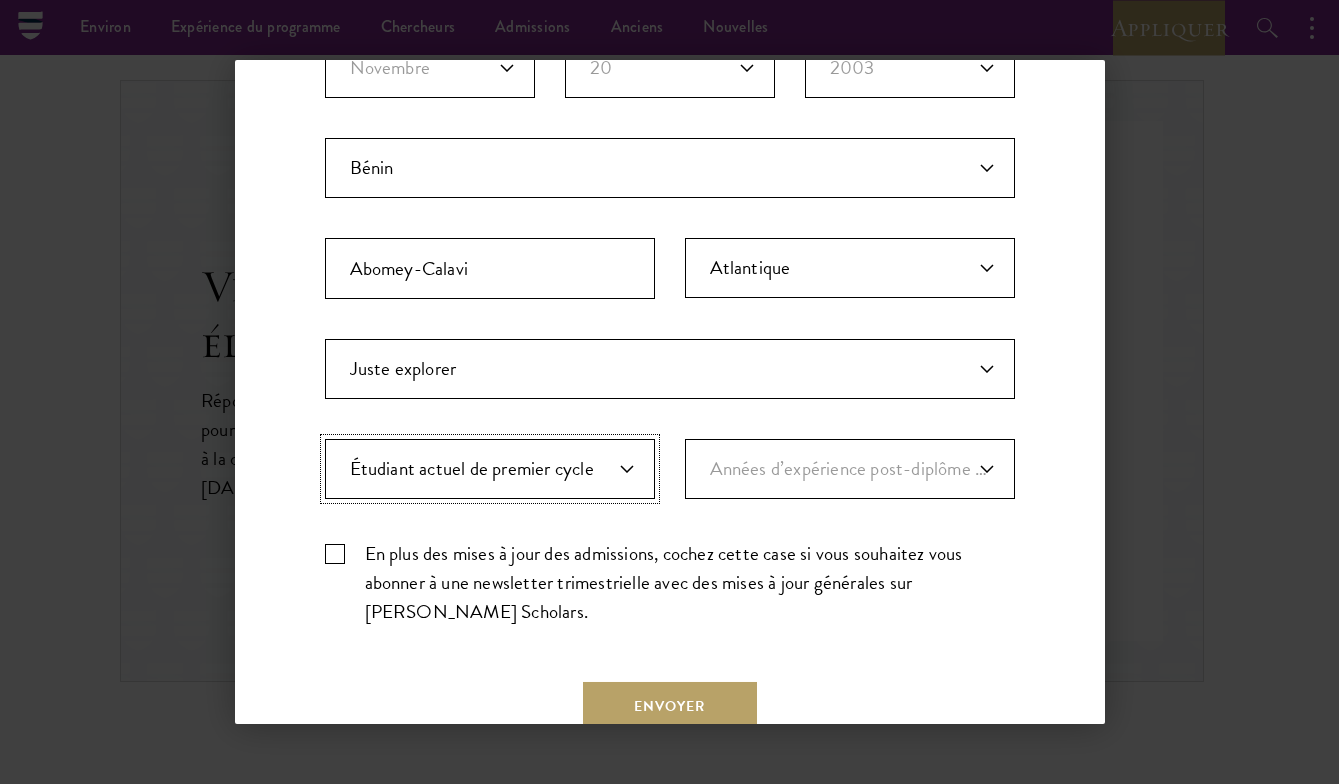 click on "Plus haut niveau de diplôme ?* DOCTORAT Baccalauréat(e) Master Étudiant actuel de premier cycle" at bounding box center [490, 469] 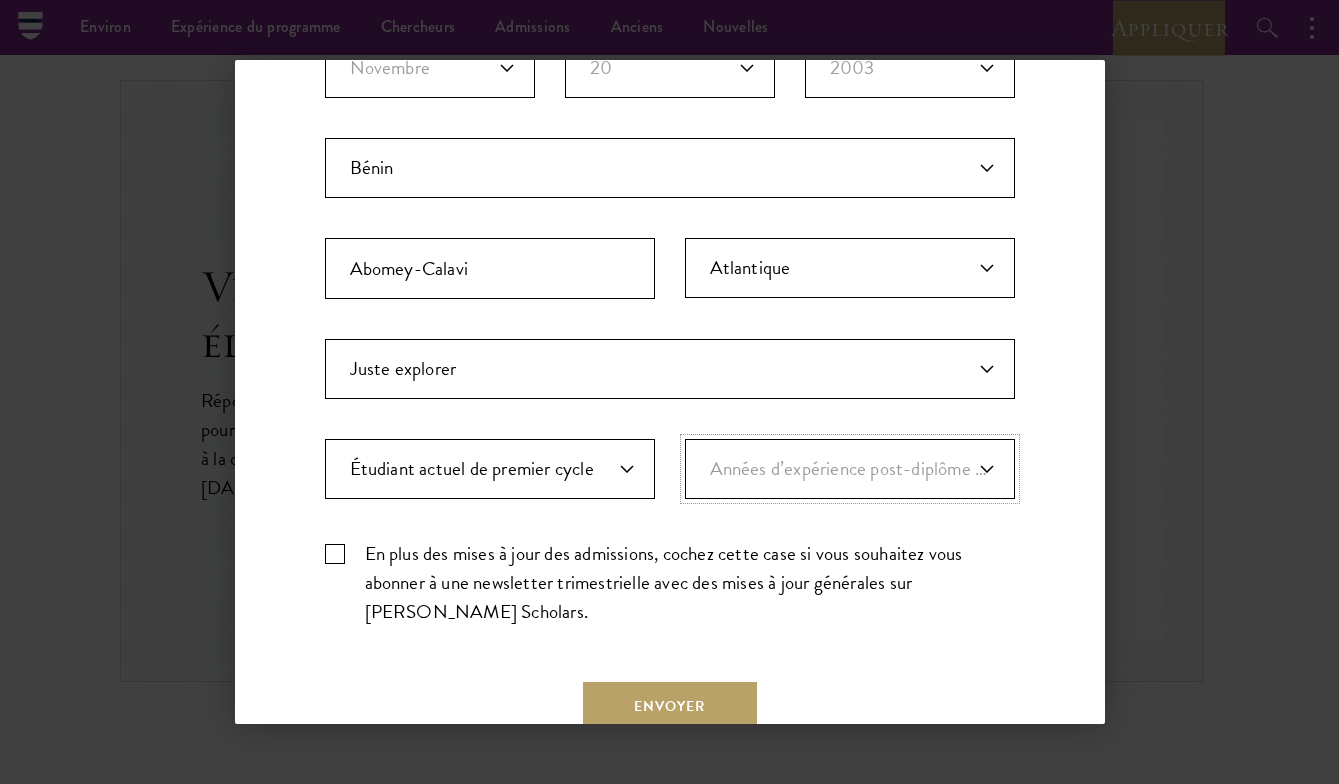 click on "Années d’expérience post-diplôme ?* 1 2 3 4 5 6 7 8 9 10" at bounding box center [850, 469] 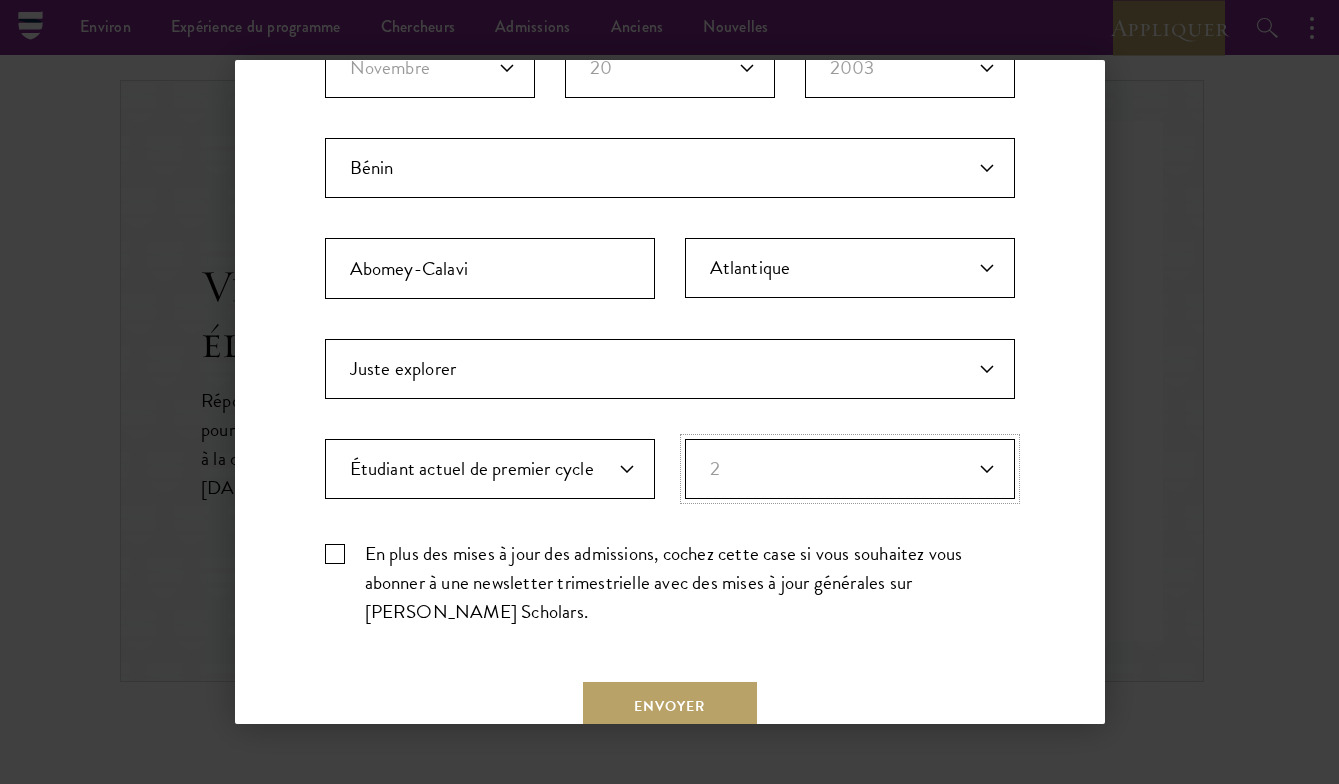 click on "Années d’expérience post-diplôme ?* 1 2 3 4 5 6 7 8 9 10" at bounding box center [850, 469] 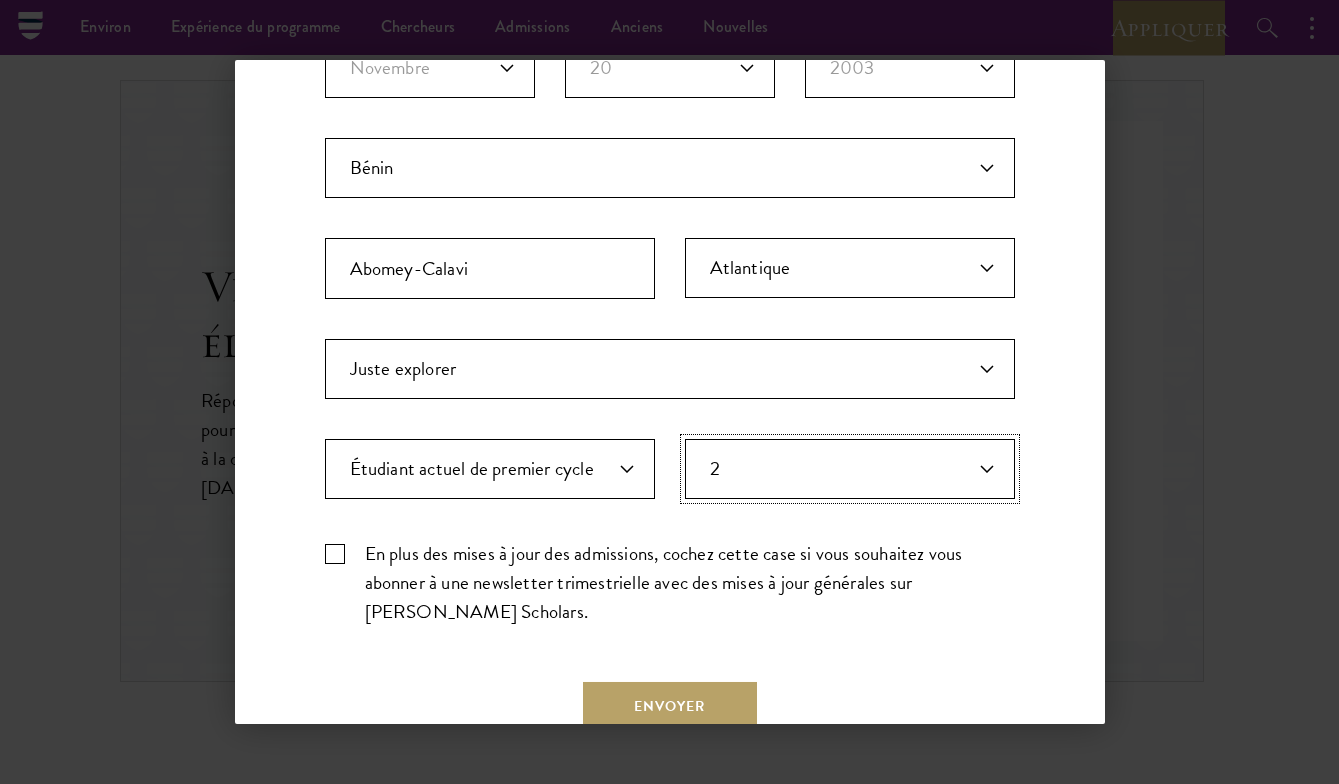 click on "Années d’expérience post-diplôme ?* 1 2 3 4 5 6 7 8 9 10" at bounding box center (850, 469) 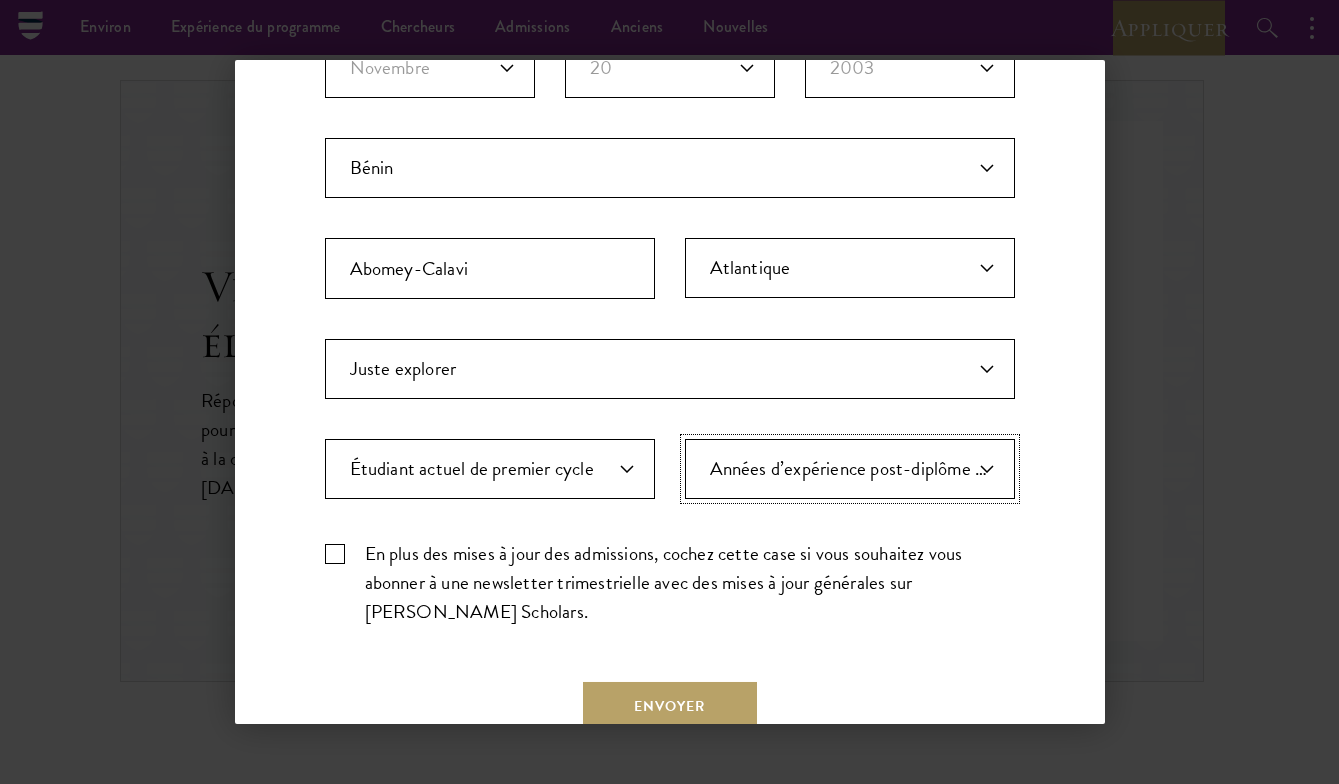 click on "Années d’expérience post-diplôme ?* 1 2 3 4 5 6 7 8 9 10" at bounding box center [850, 469] 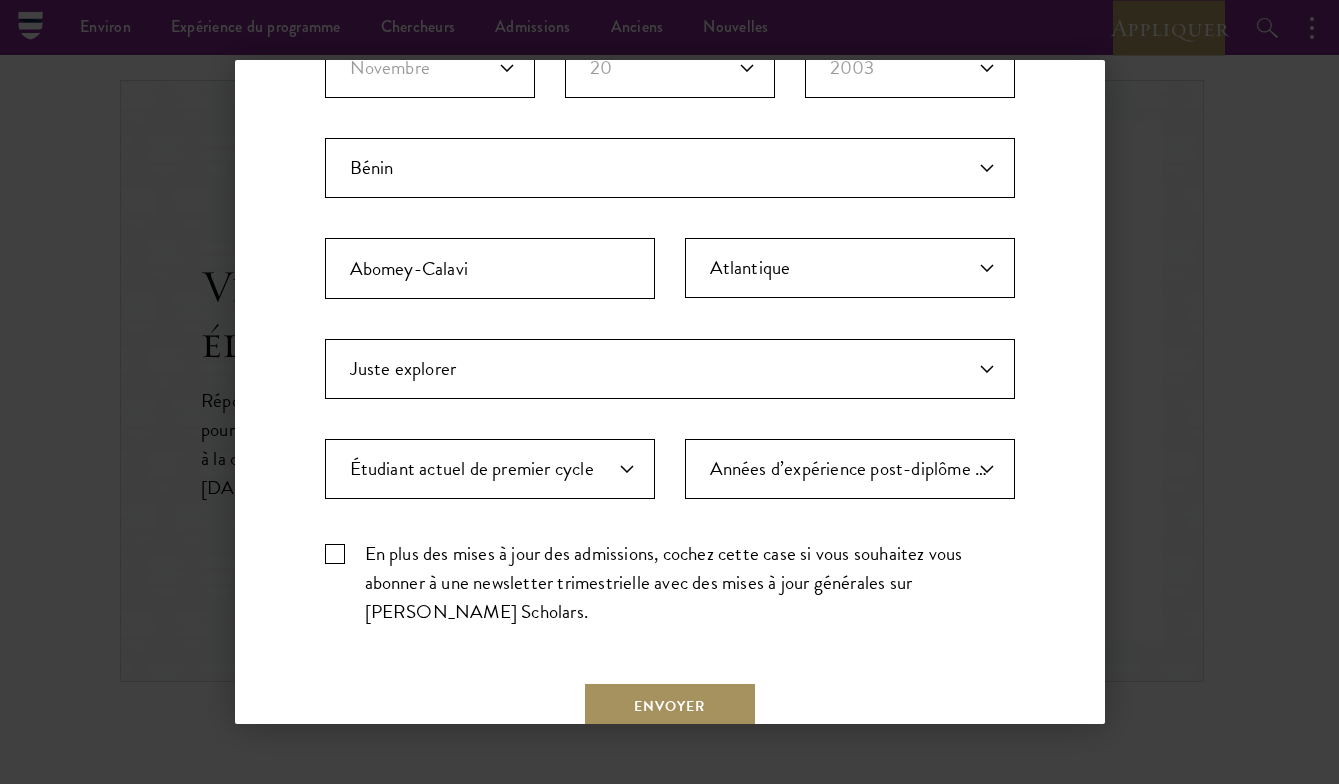 click on "Envoyer" at bounding box center (670, 706) 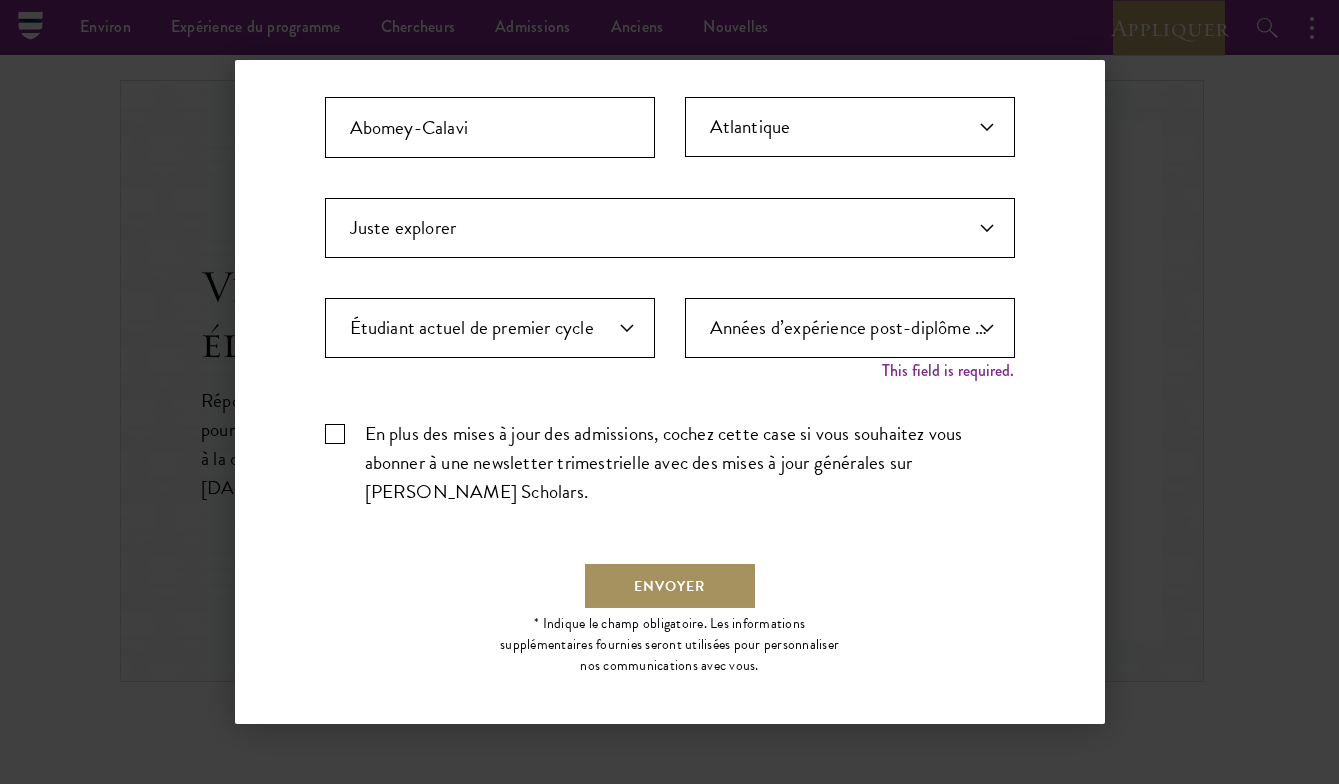 scroll, scrollTop: 659, scrollLeft: 0, axis: vertical 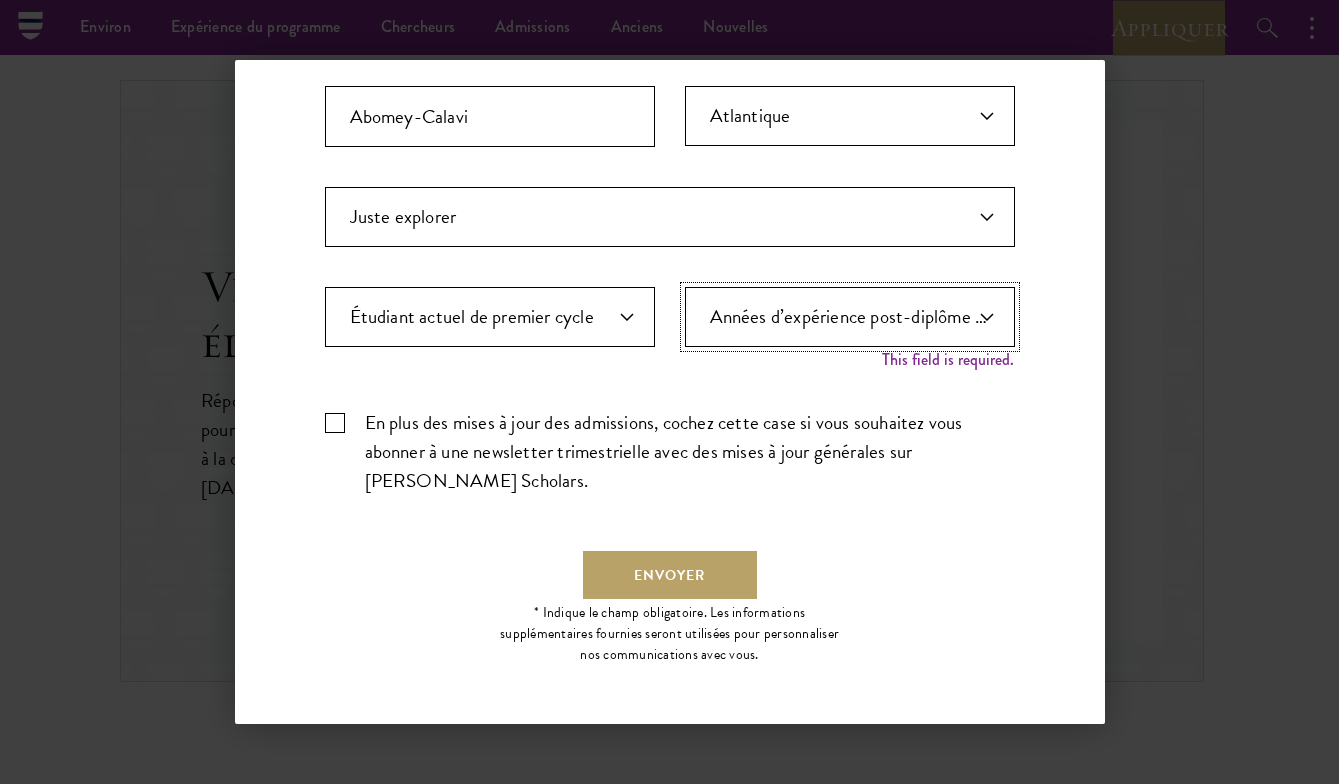 click on "Années d’expérience post-diplôme ?* 1 2 3 4 5 6 7 8 9 10" at bounding box center [850, 317] 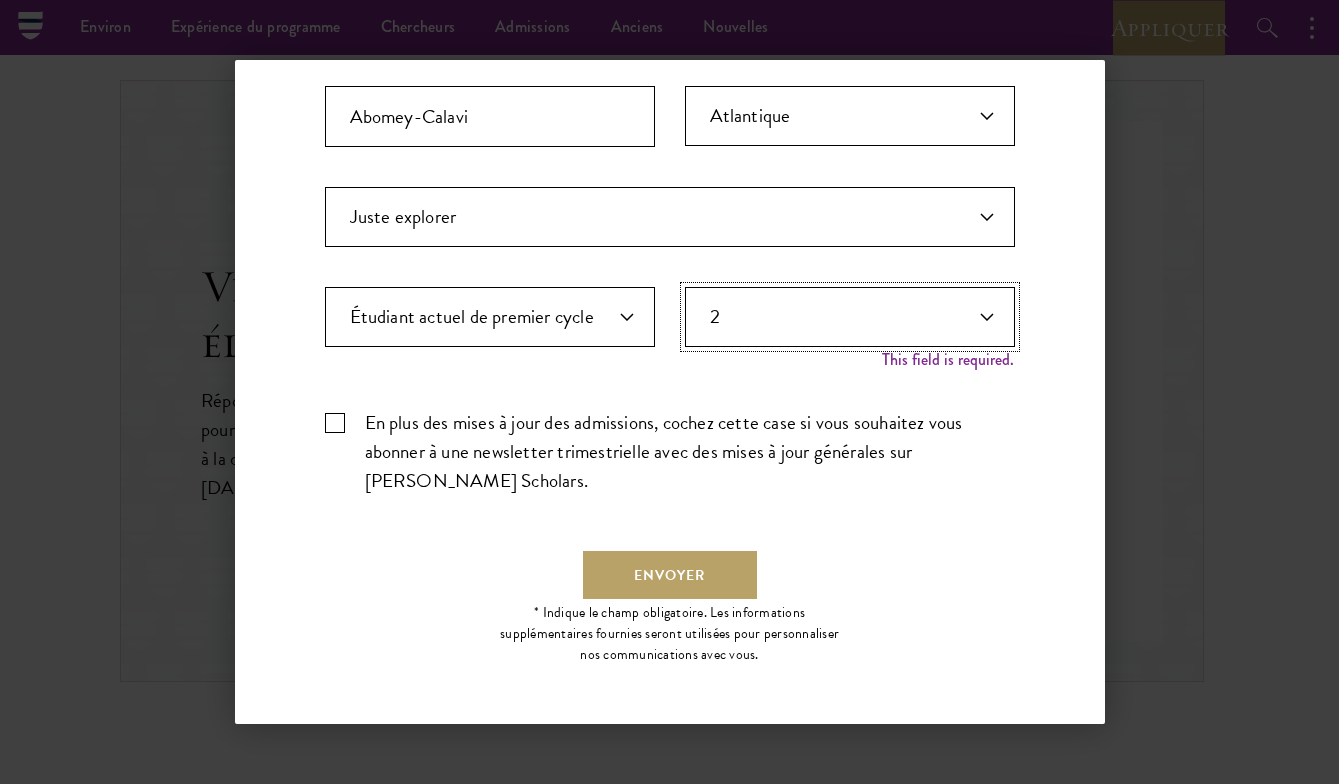 click on "Années d’expérience post-diplôme ?* 1 2 3 4 5 6 7 8 9 10" at bounding box center [850, 317] 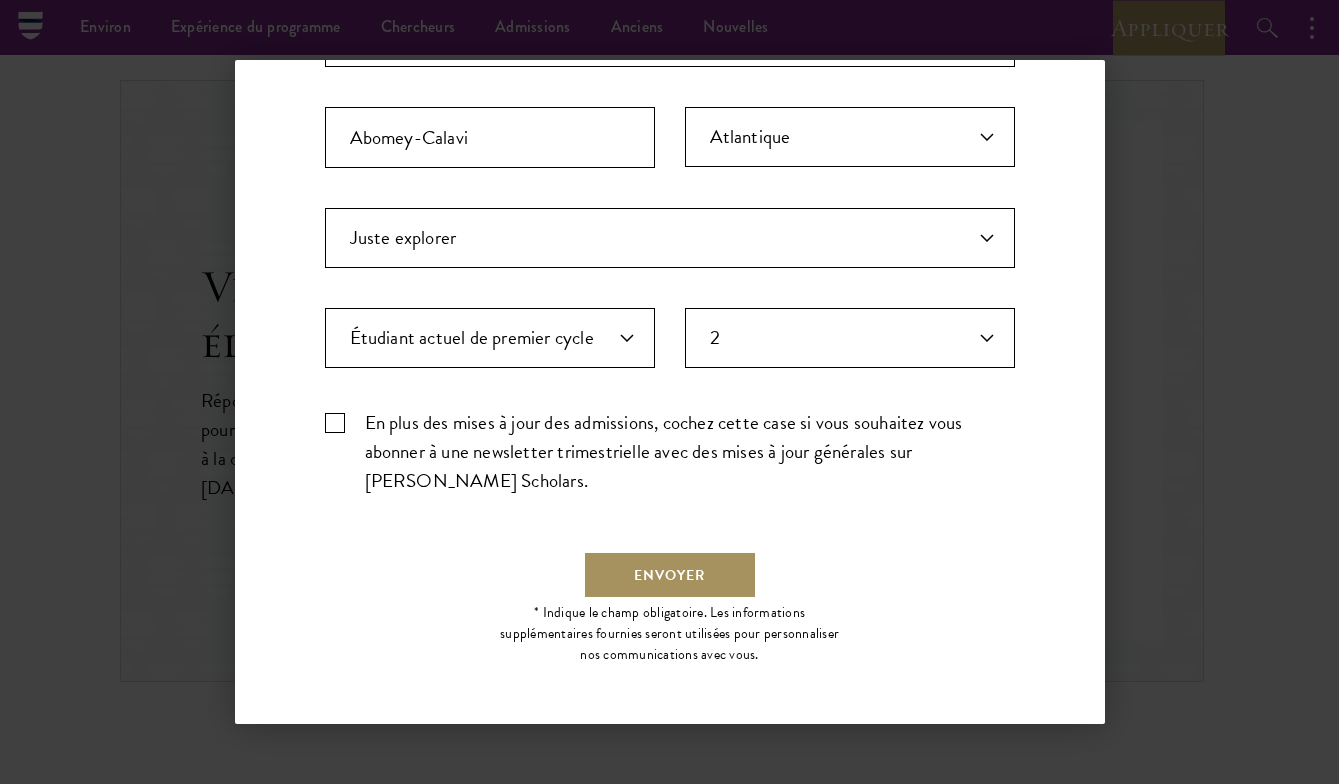 click on "Envoyer" at bounding box center (670, 575) 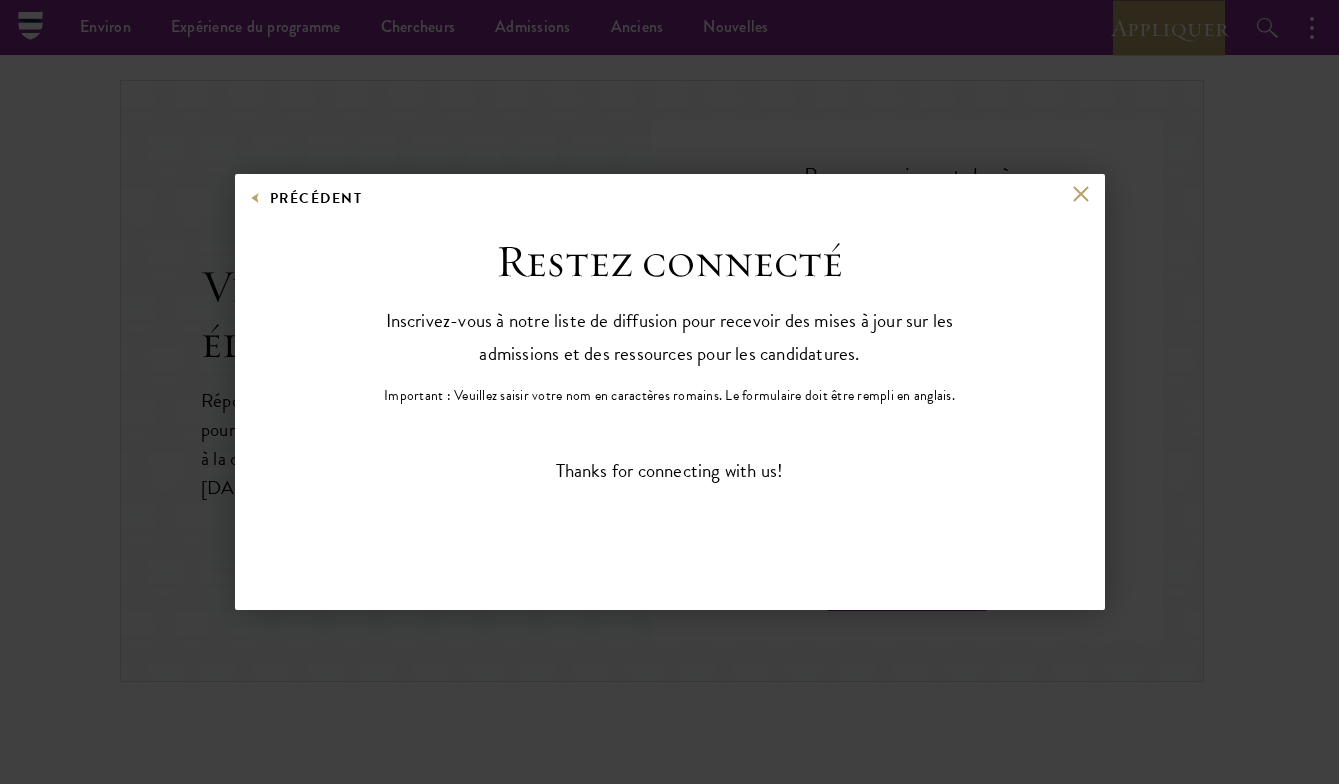 scroll, scrollTop: 1739, scrollLeft: 0, axis: vertical 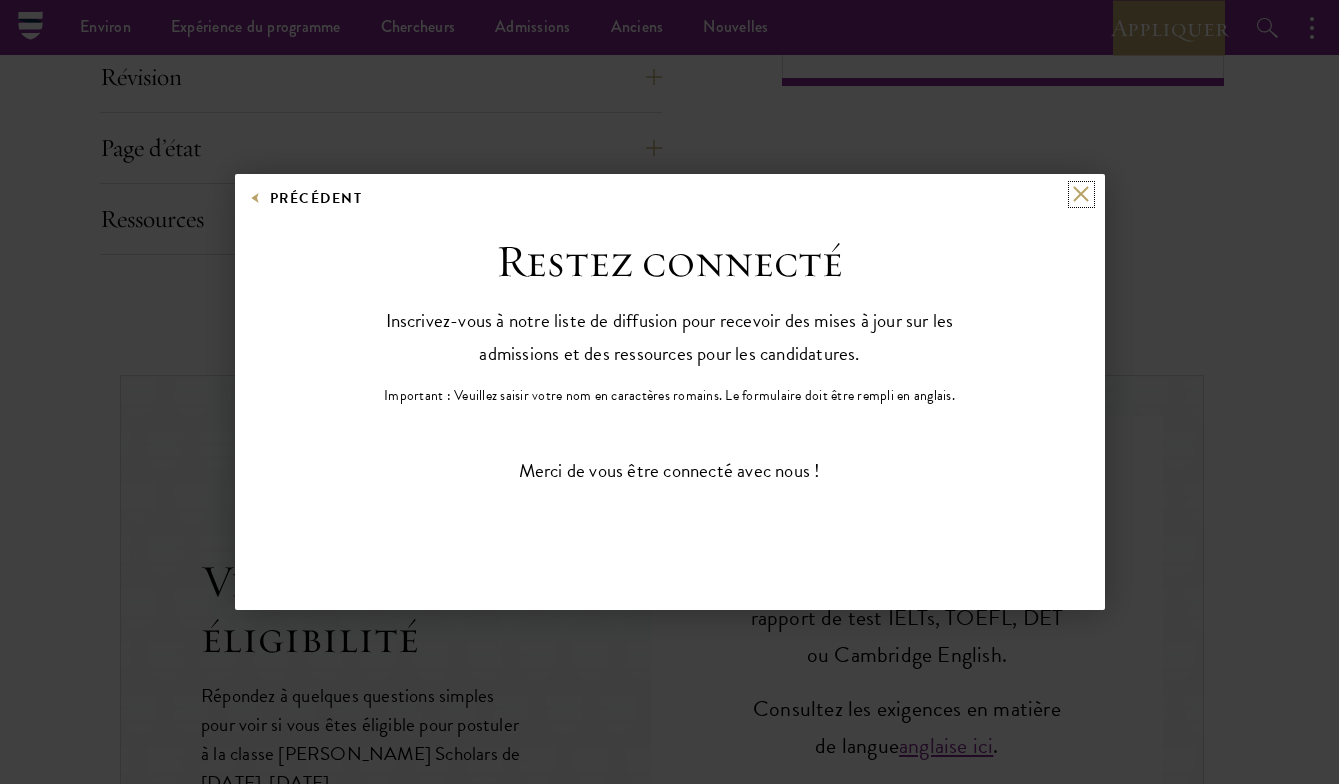 click at bounding box center (1081, 194) 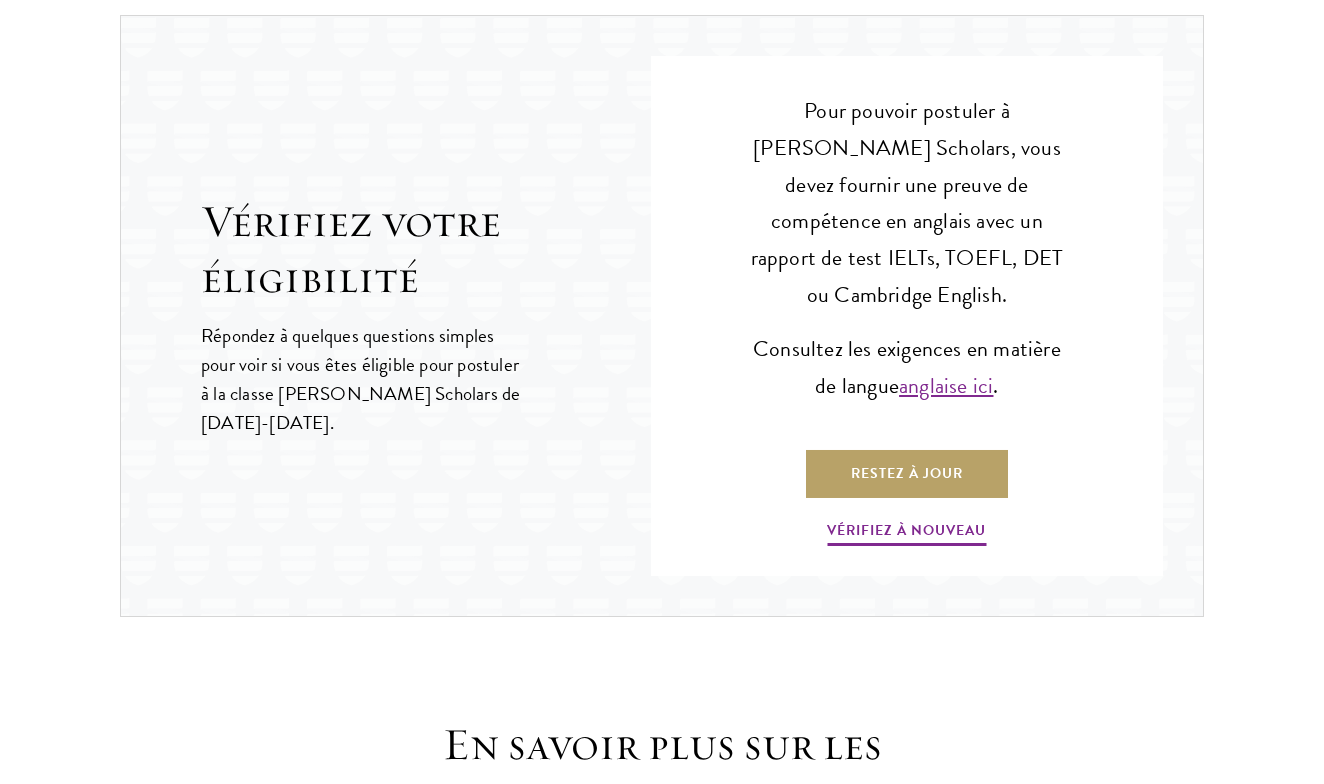 scroll, scrollTop: 2139, scrollLeft: 0, axis: vertical 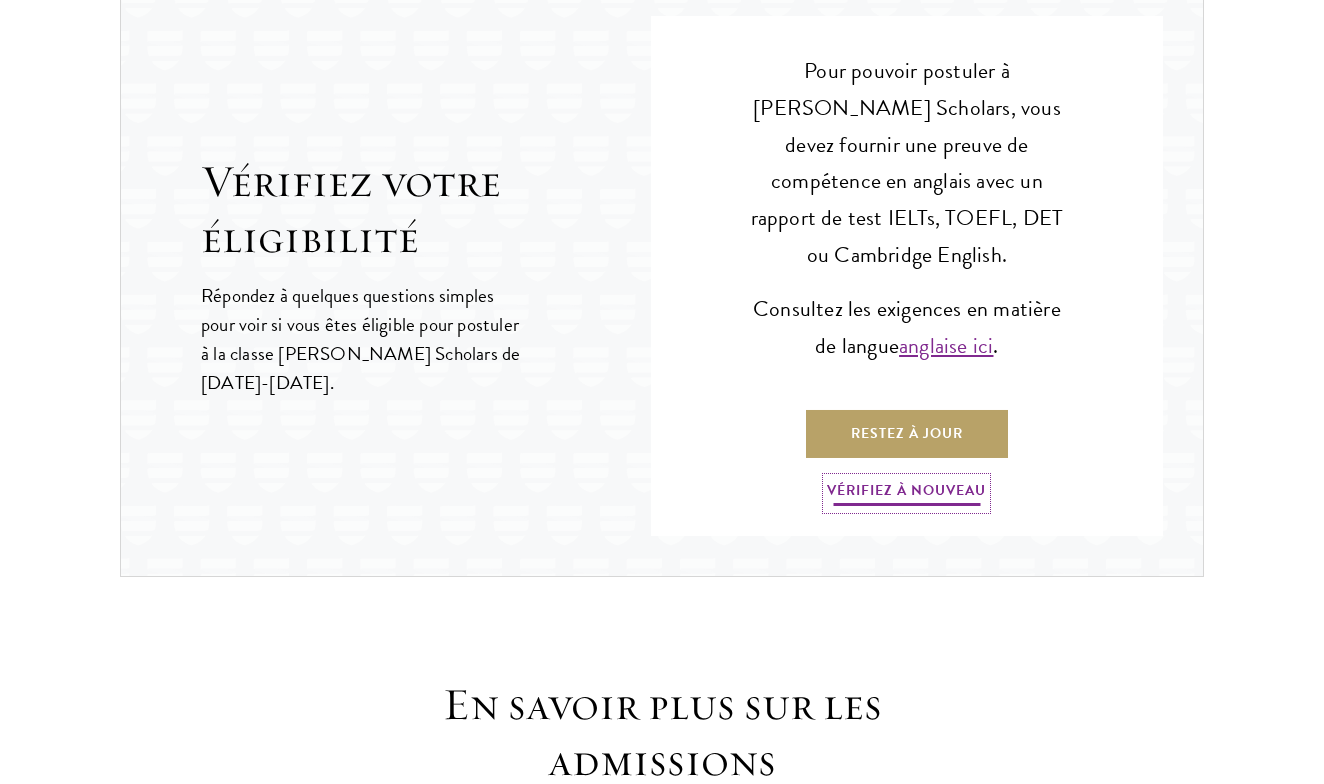 click on "Vérifiez à nouveau" at bounding box center [906, 493] 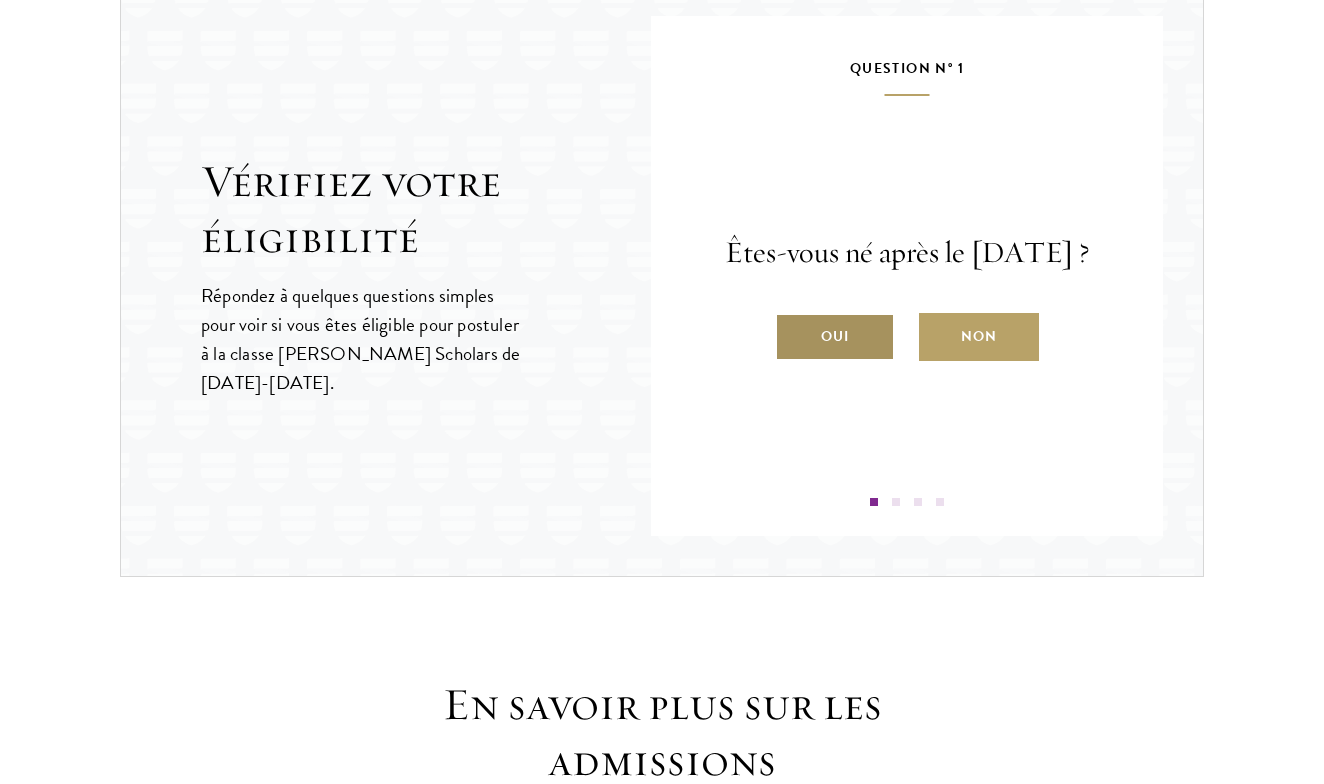 click on "Oui" at bounding box center [835, 337] 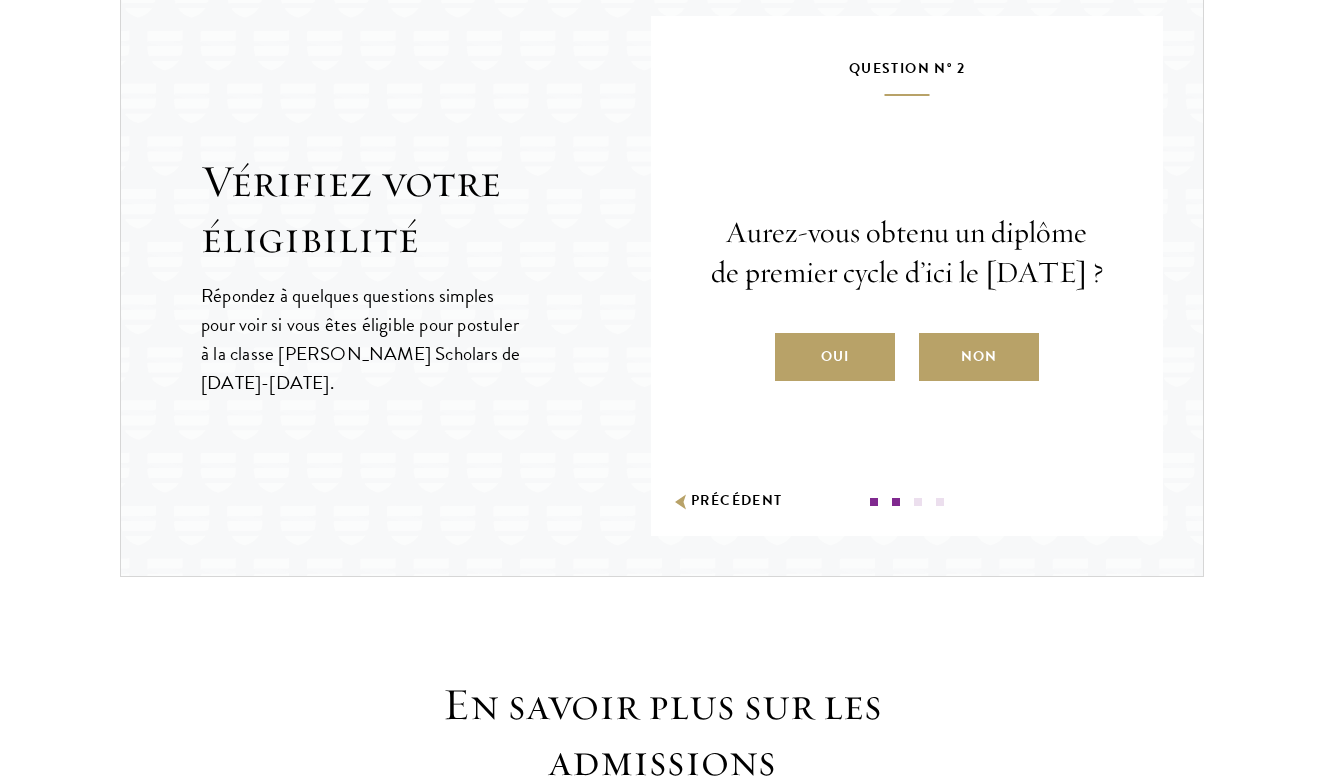 scroll, scrollTop: 2154, scrollLeft: 0, axis: vertical 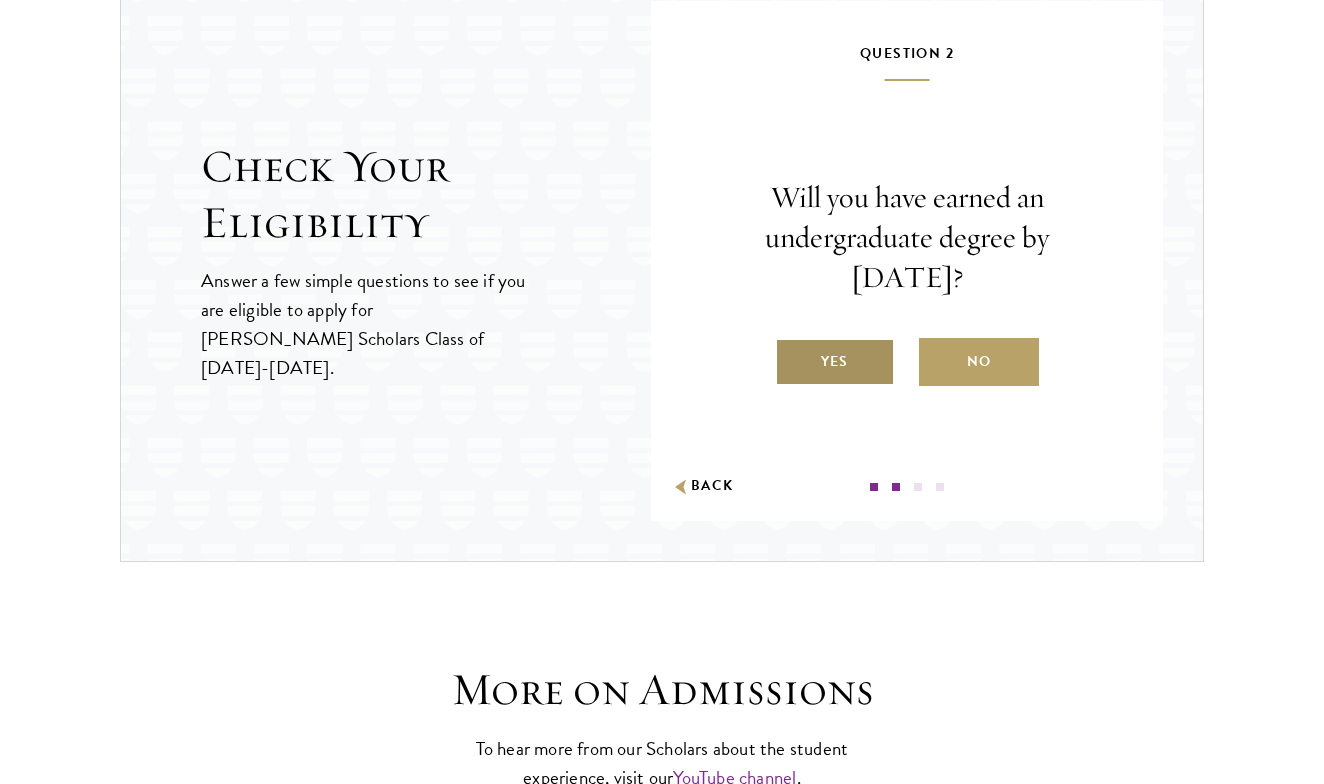 click on "Yes" at bounding box center [834, 361] 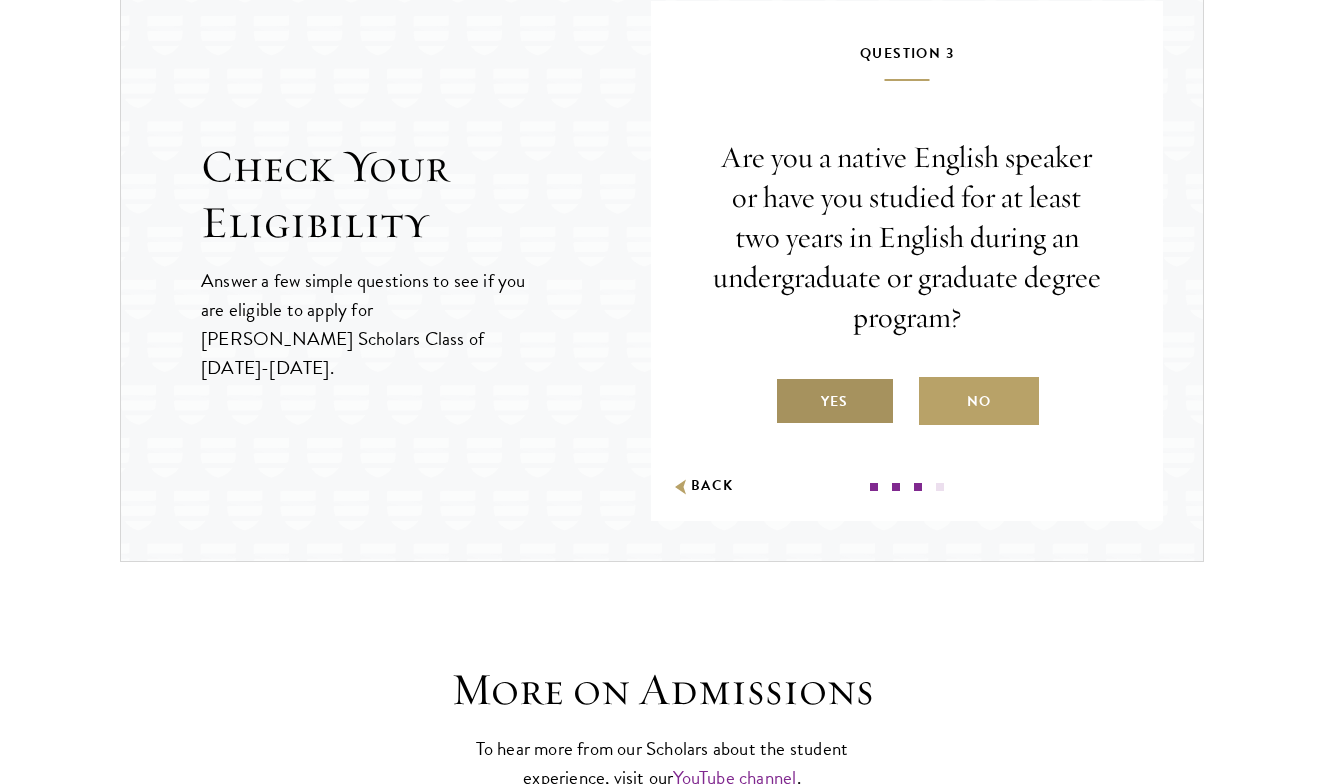 click on "Yes" at bounding box center [834, 401] 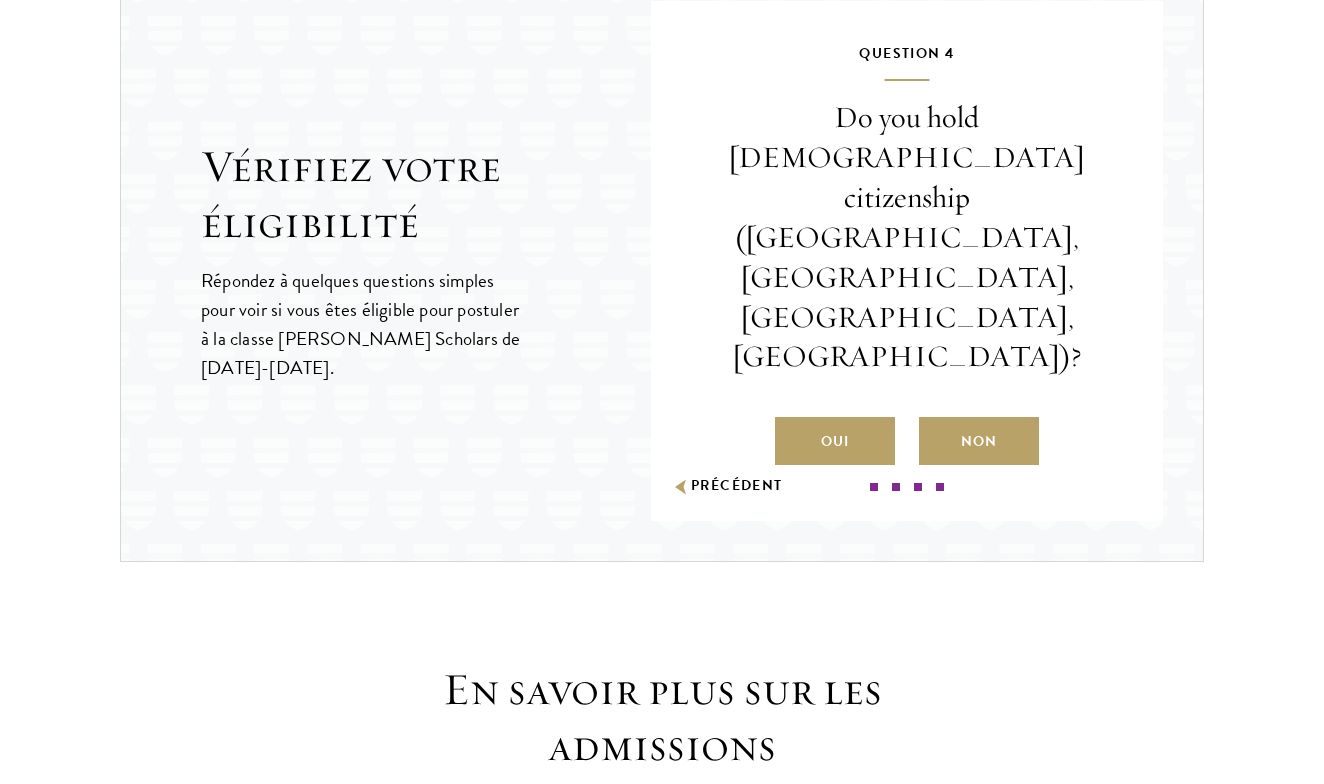 scroll, scrollTop: 2139, scrollLeft: 0, axis: vertical 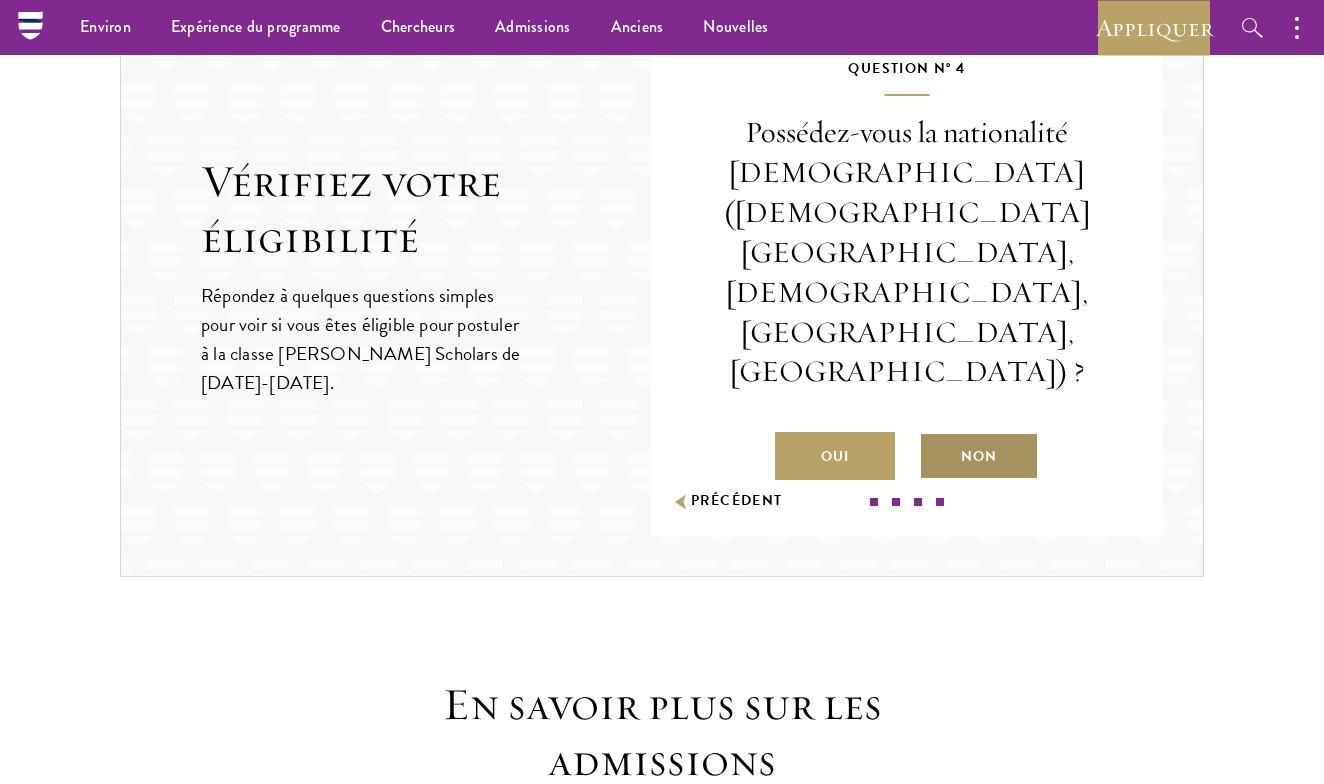 click on "Non" at bounding box center (979, 456) 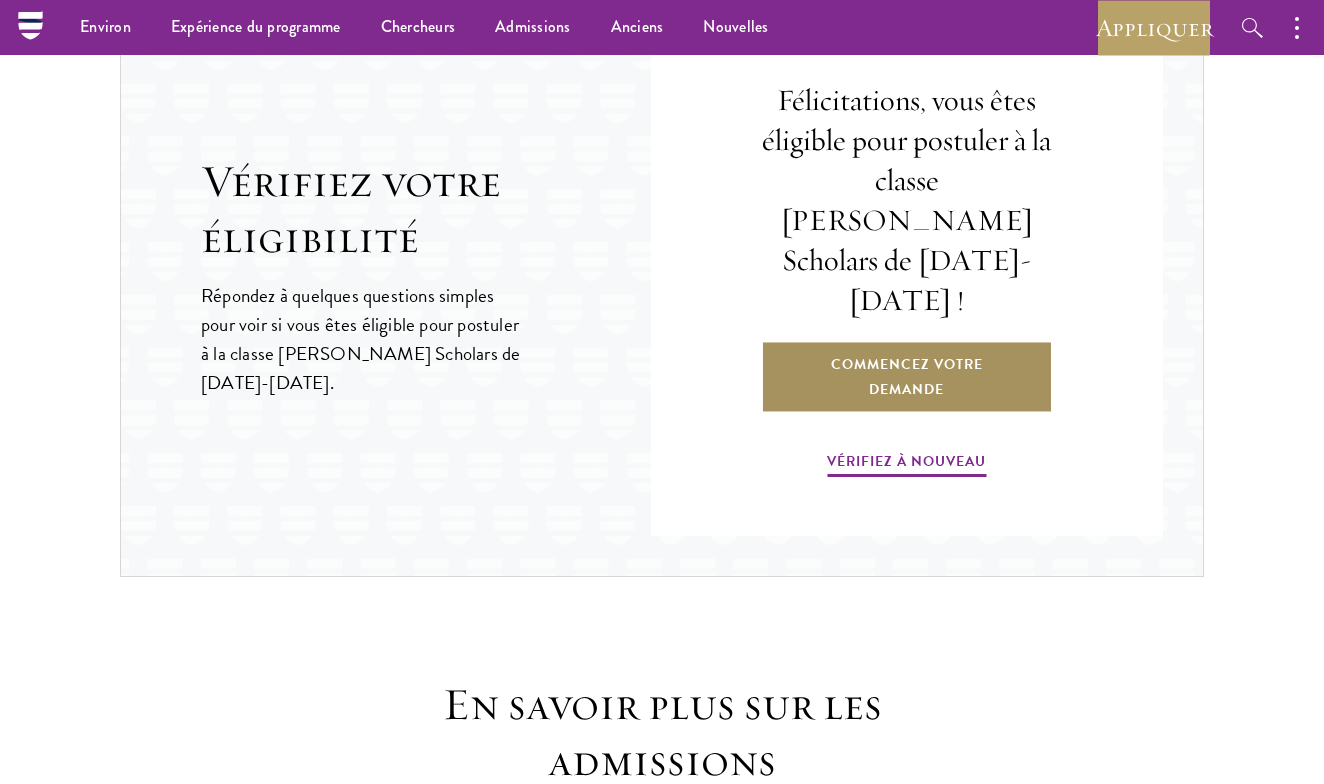 click on "Commencez votre demande" at bounding box center [907, 377] 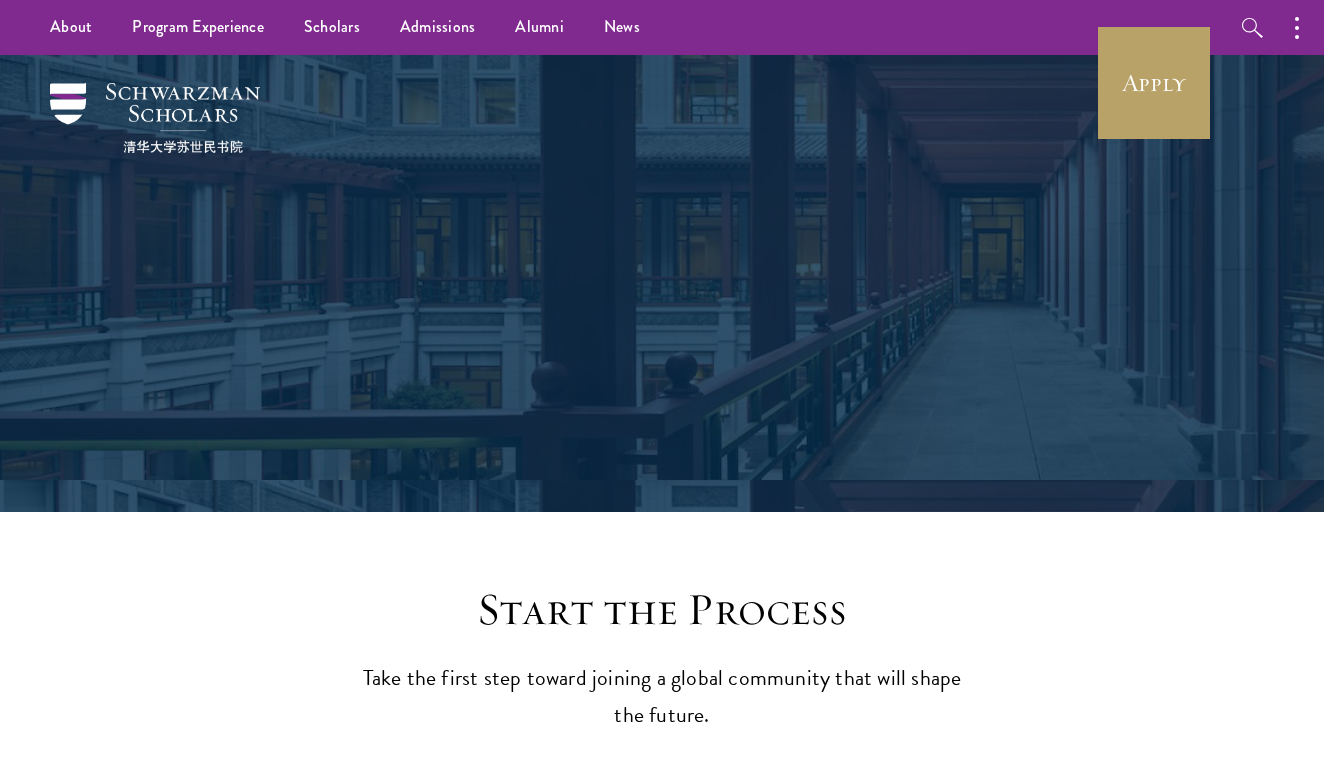 scroll, scrollTop: 0, scrollLeft: 0, axis: both 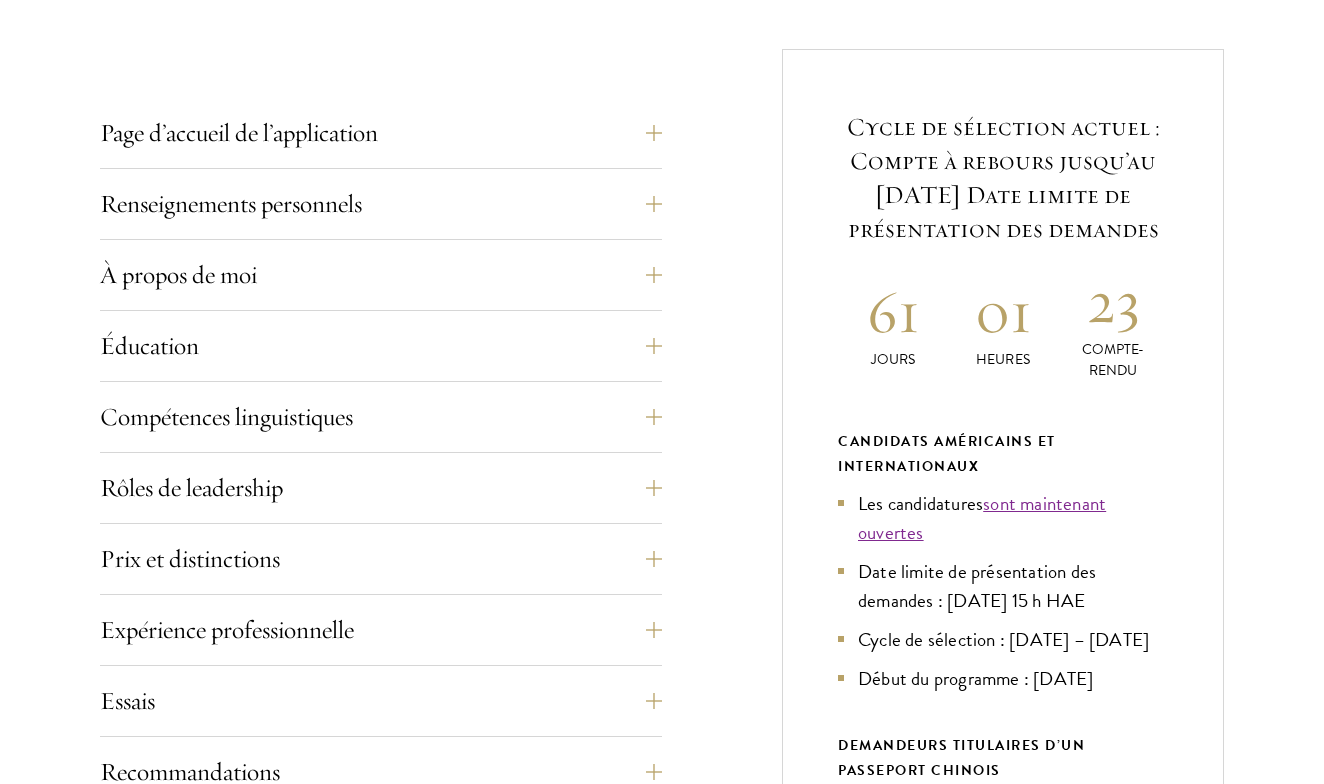 click on "61" at bounding box center [893, 311] 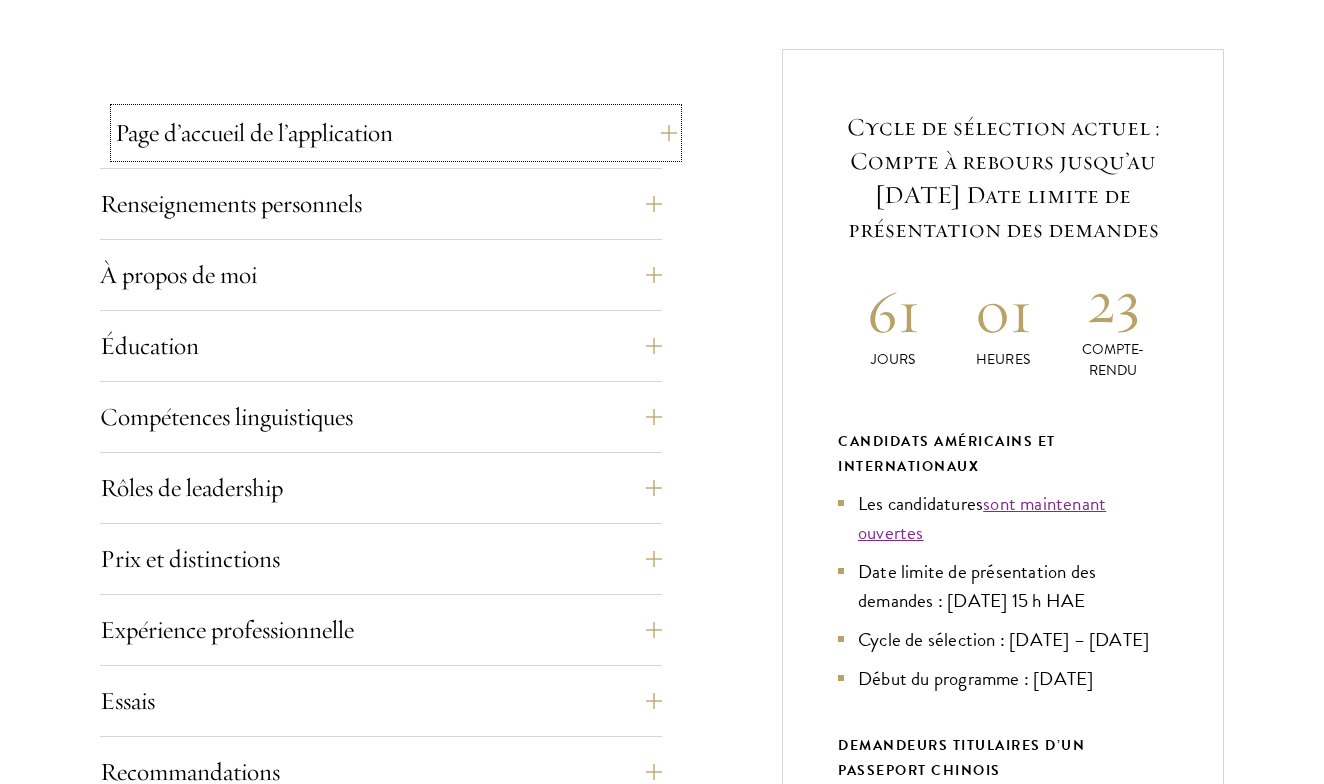 click on "Page d’accueil de l’application" at bounding box center [396, 133] 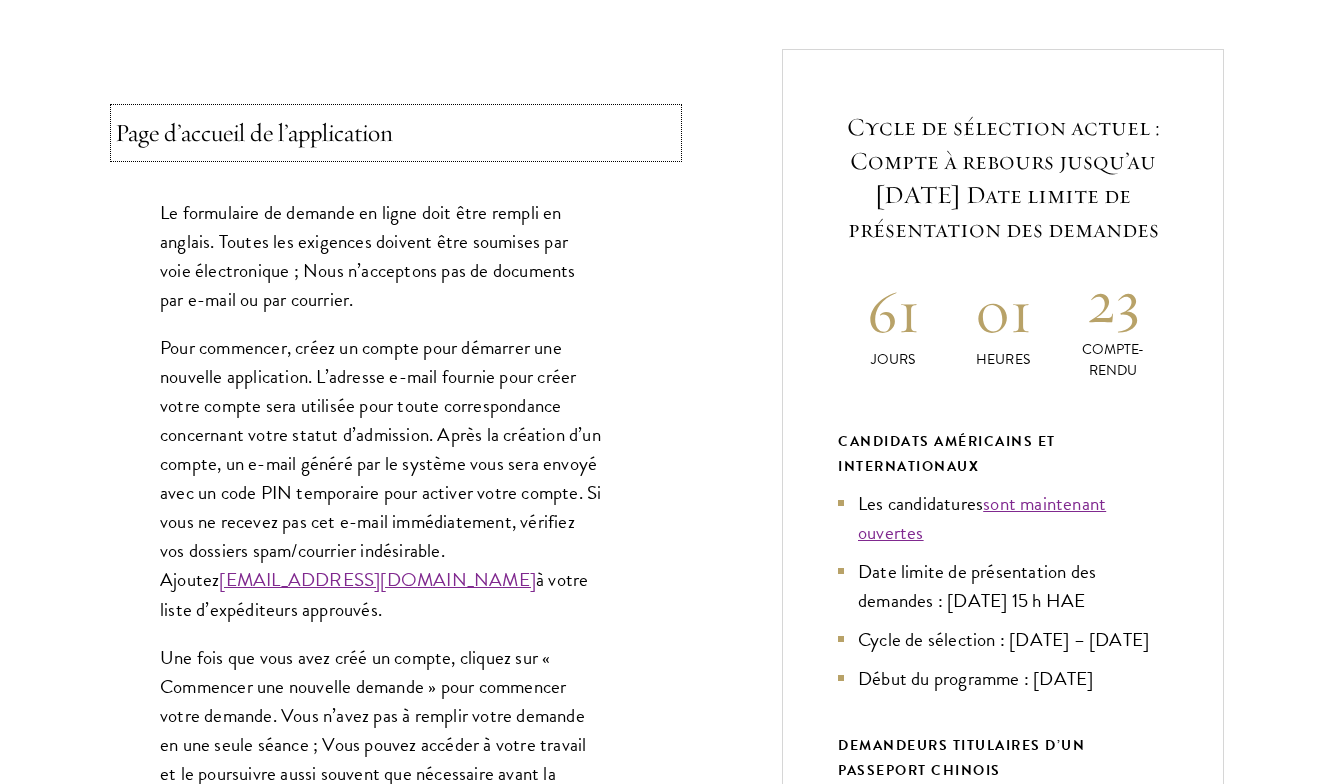 type 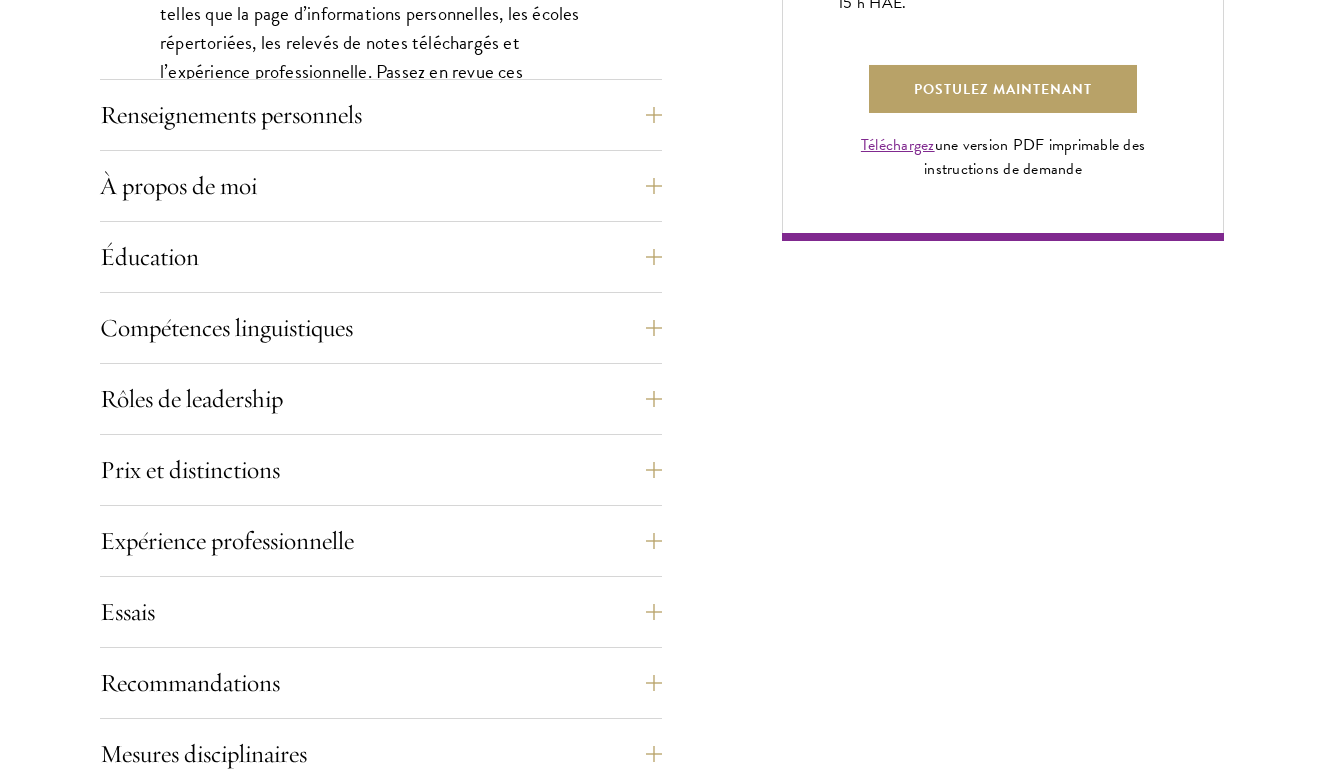 scroll, scrollTop: 1760, scrollLeft: 0, axis: vertical 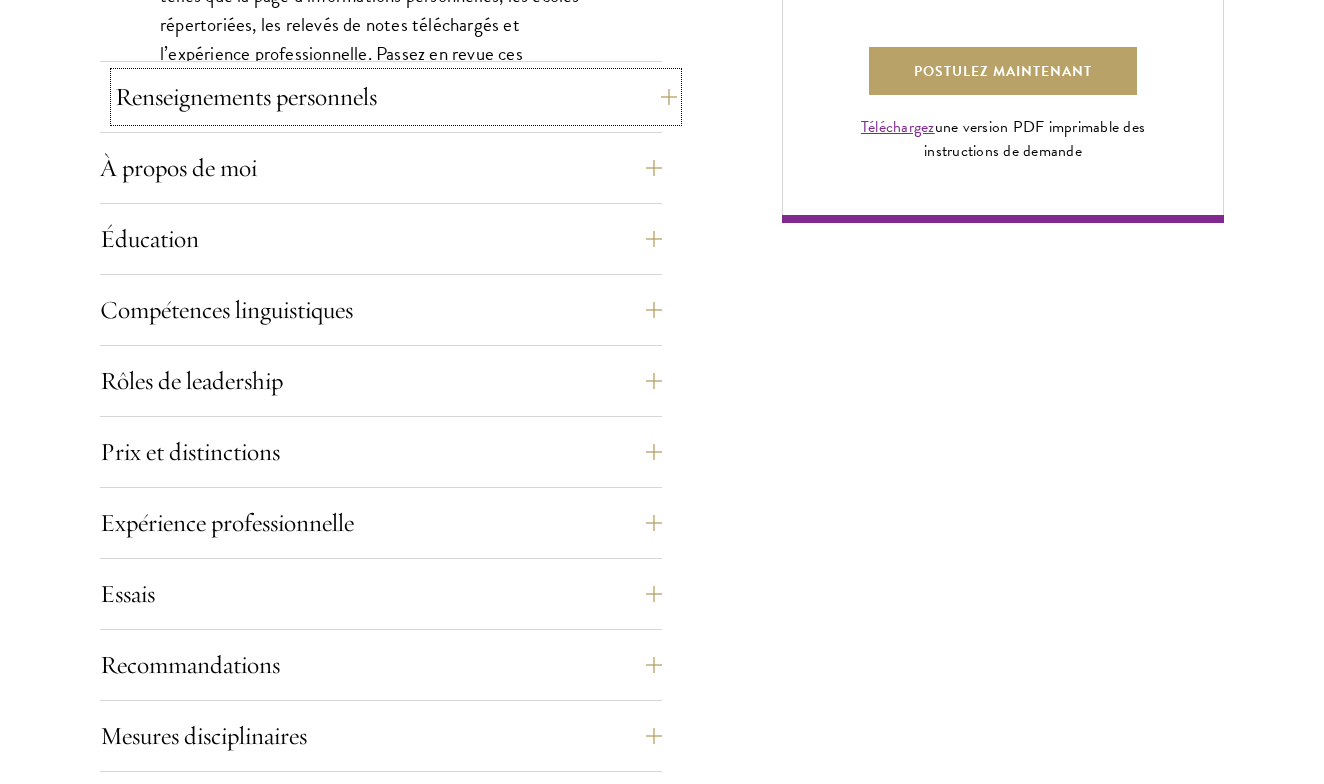 click on "Renseignements personnels" at bounding box center (396, 97) 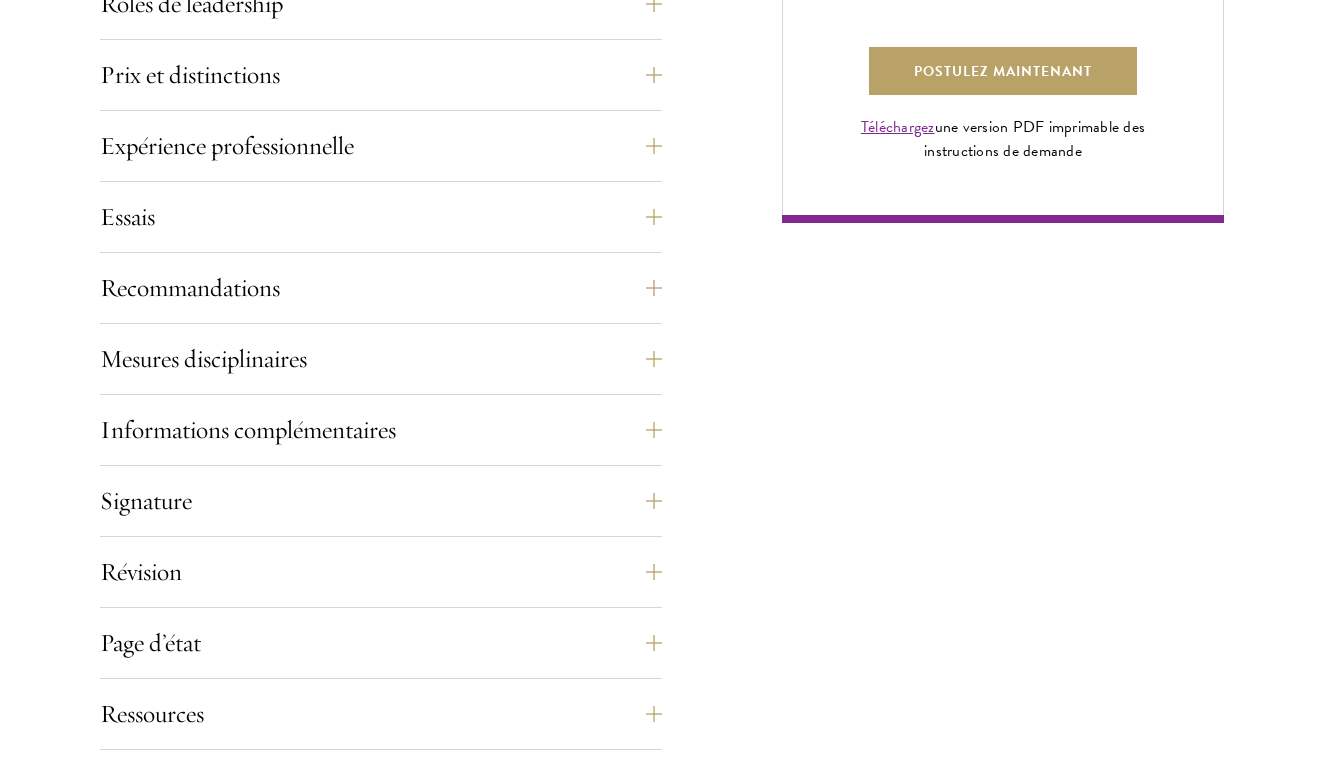type 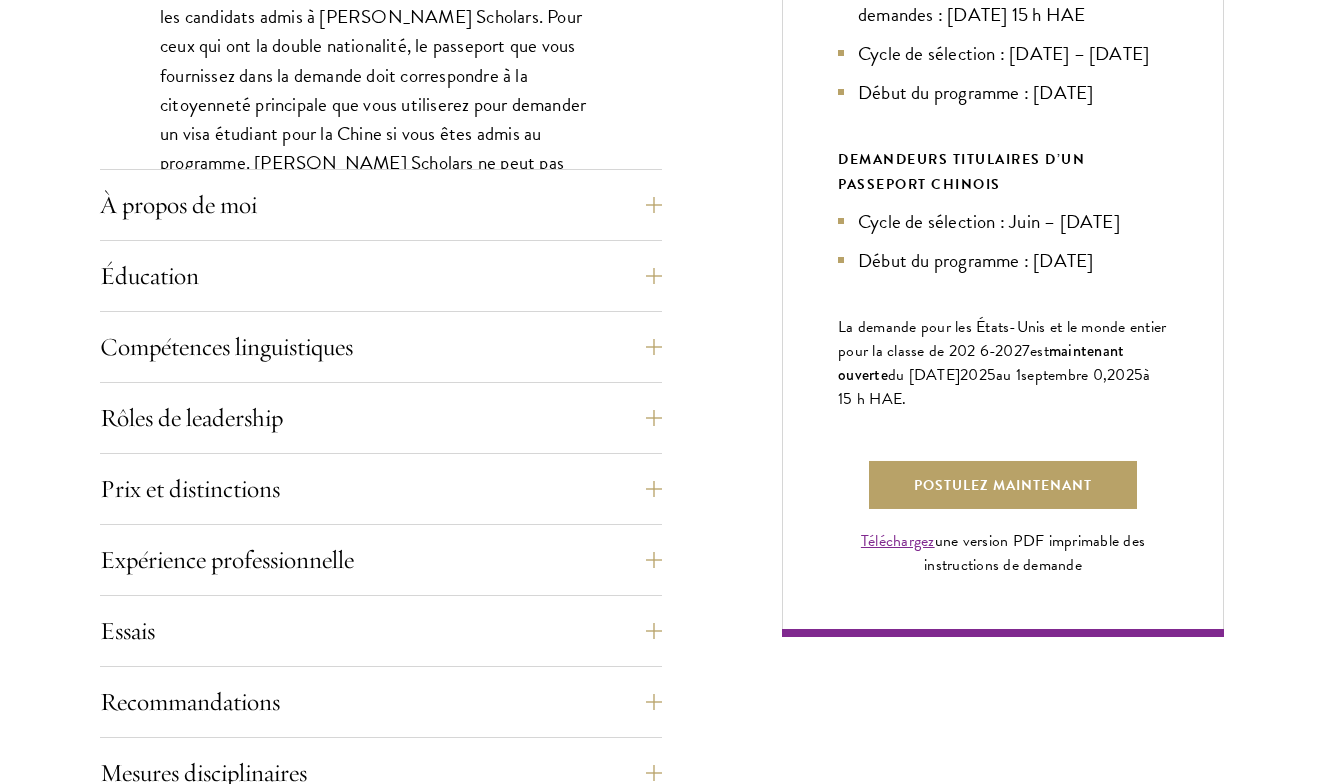 scroll, scrollTop: 1360, scrollLeft: 0, axis: vertical 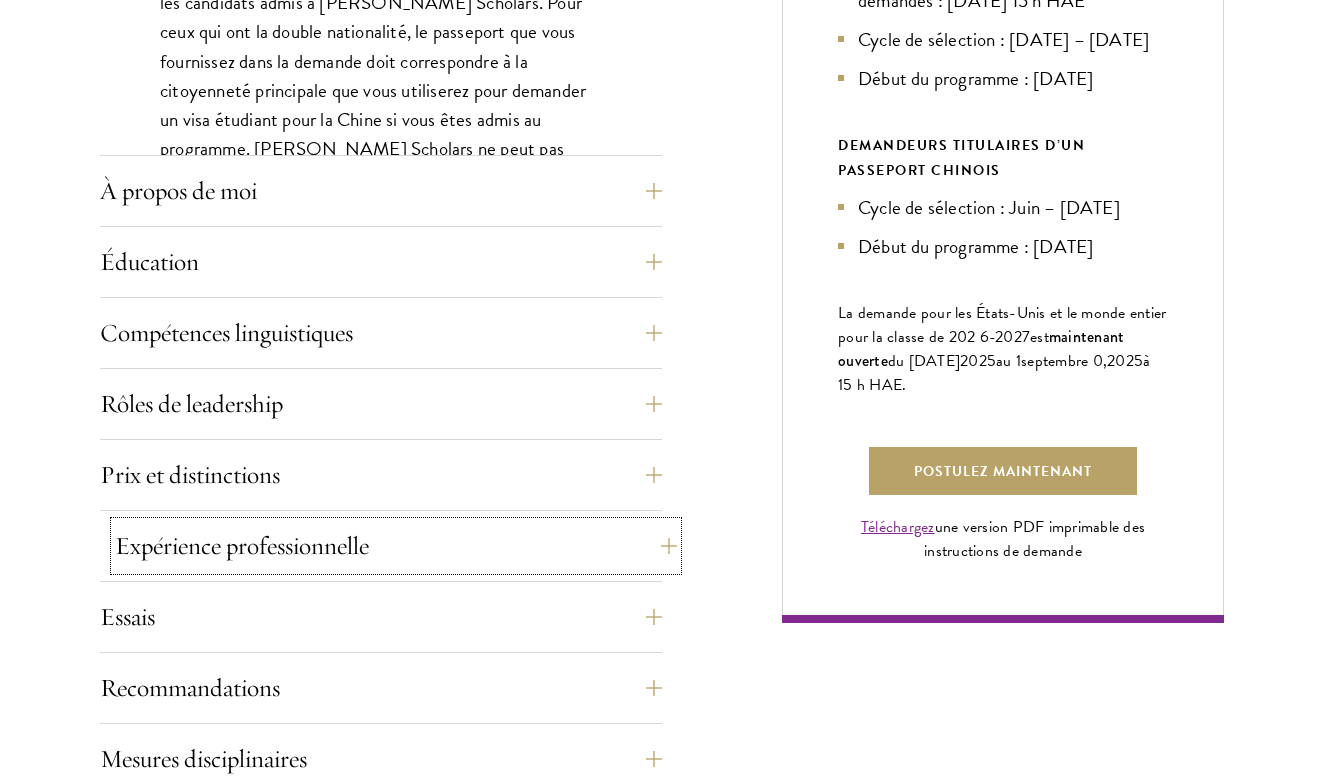 click on "Expérience professionnelle" at bounding box center (396, 546) 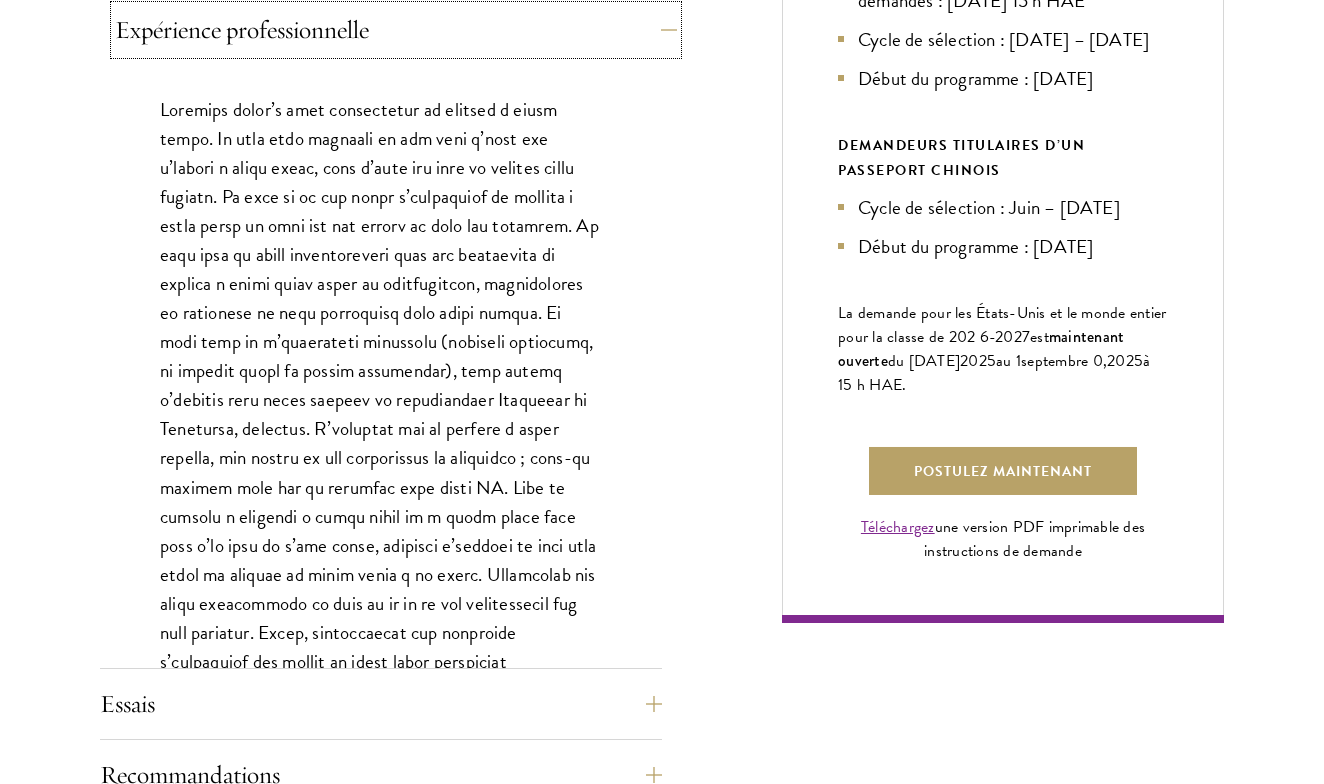type 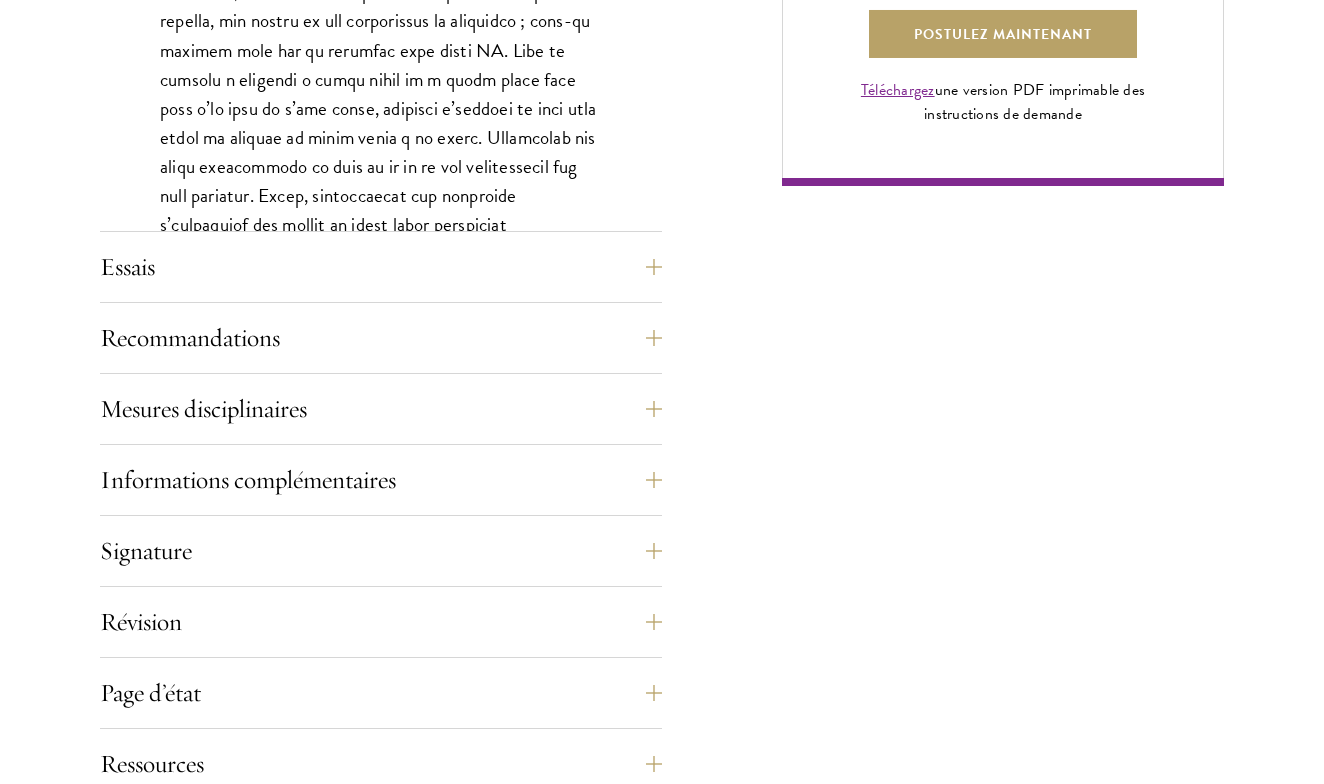 scroll, scrollTop: 1800, scrollLeft: 0, axis: vertical 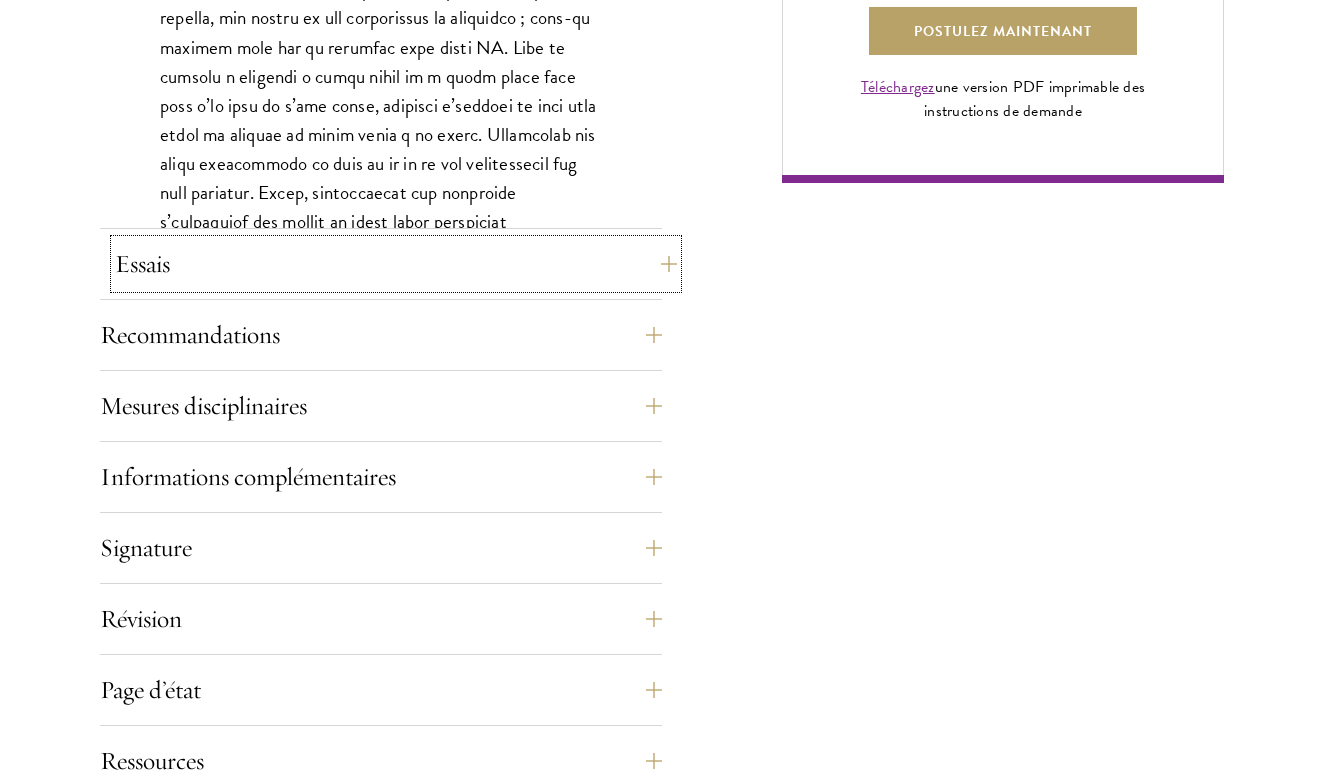 click on "Essais" at bounding box center (396, 264) 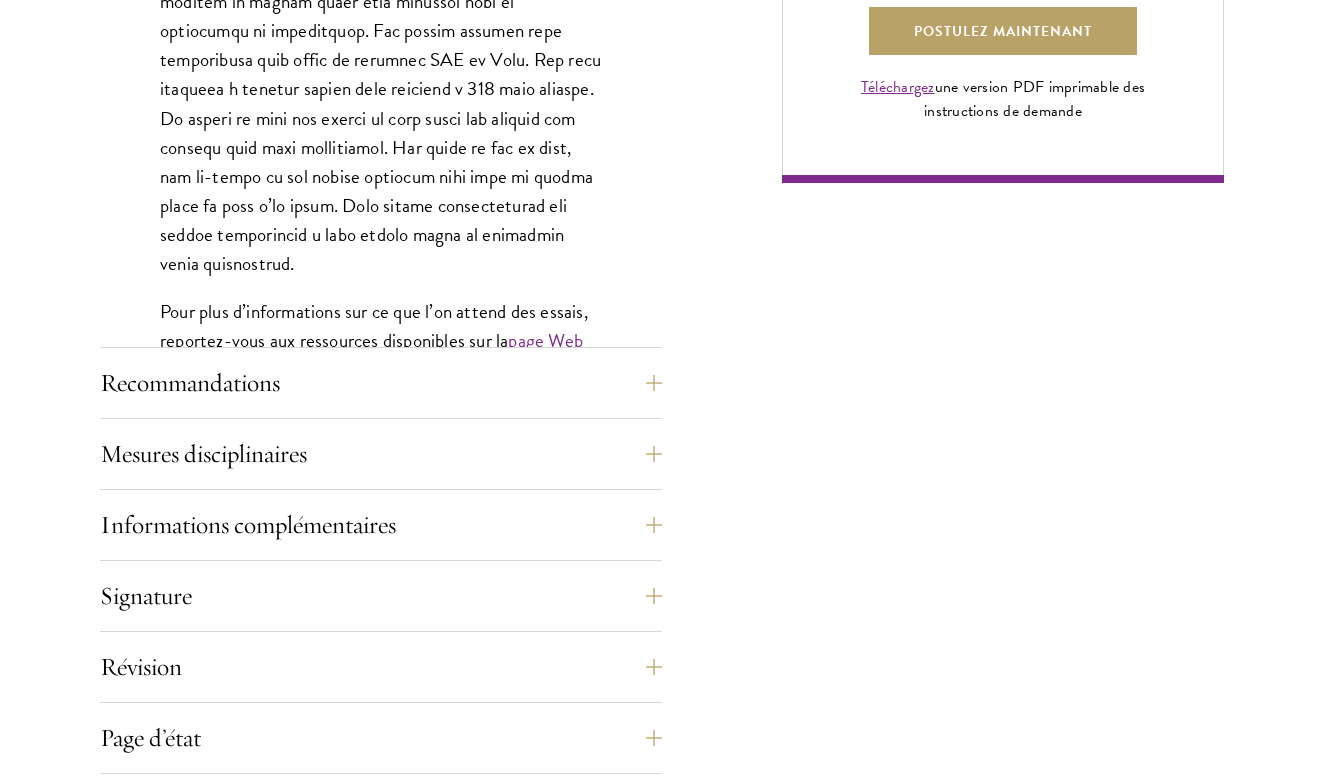 type 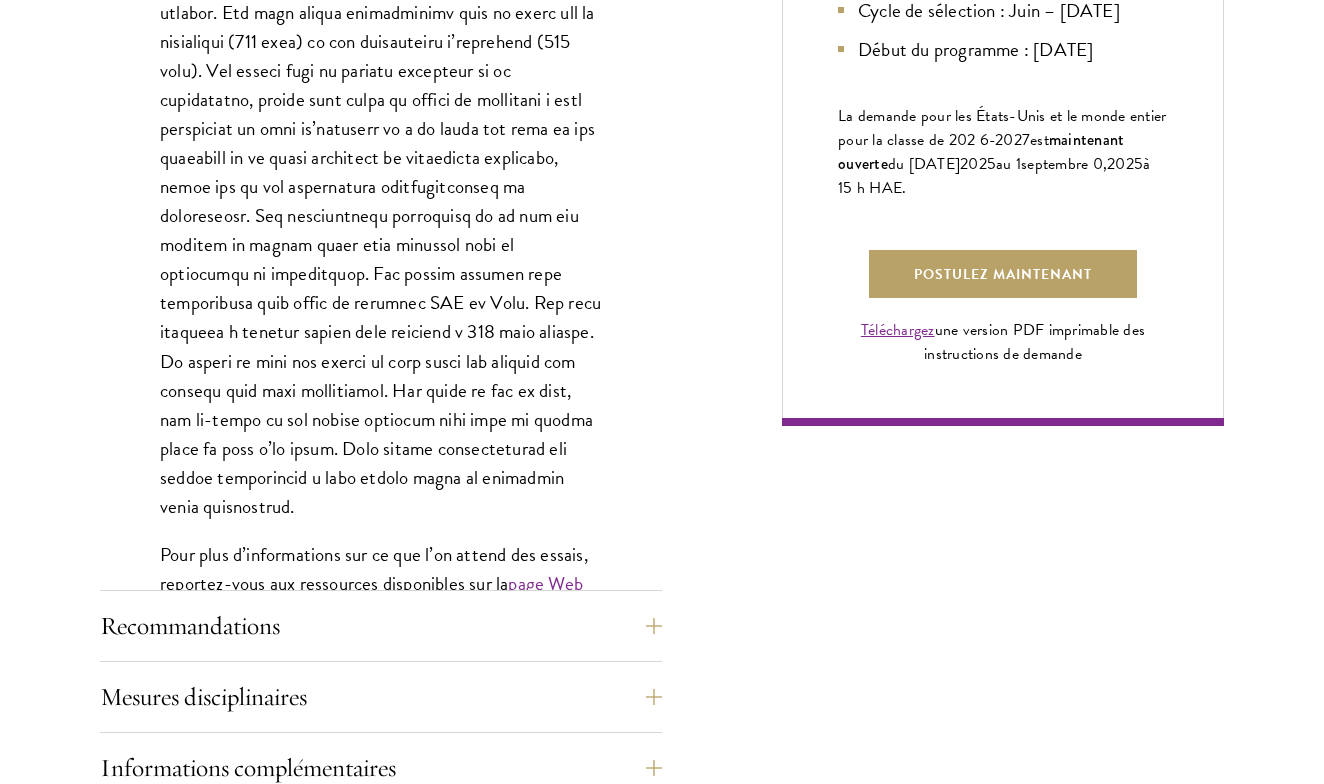 scroll, scrollTop: 1560, scrollLeft: 0, axis: vertical 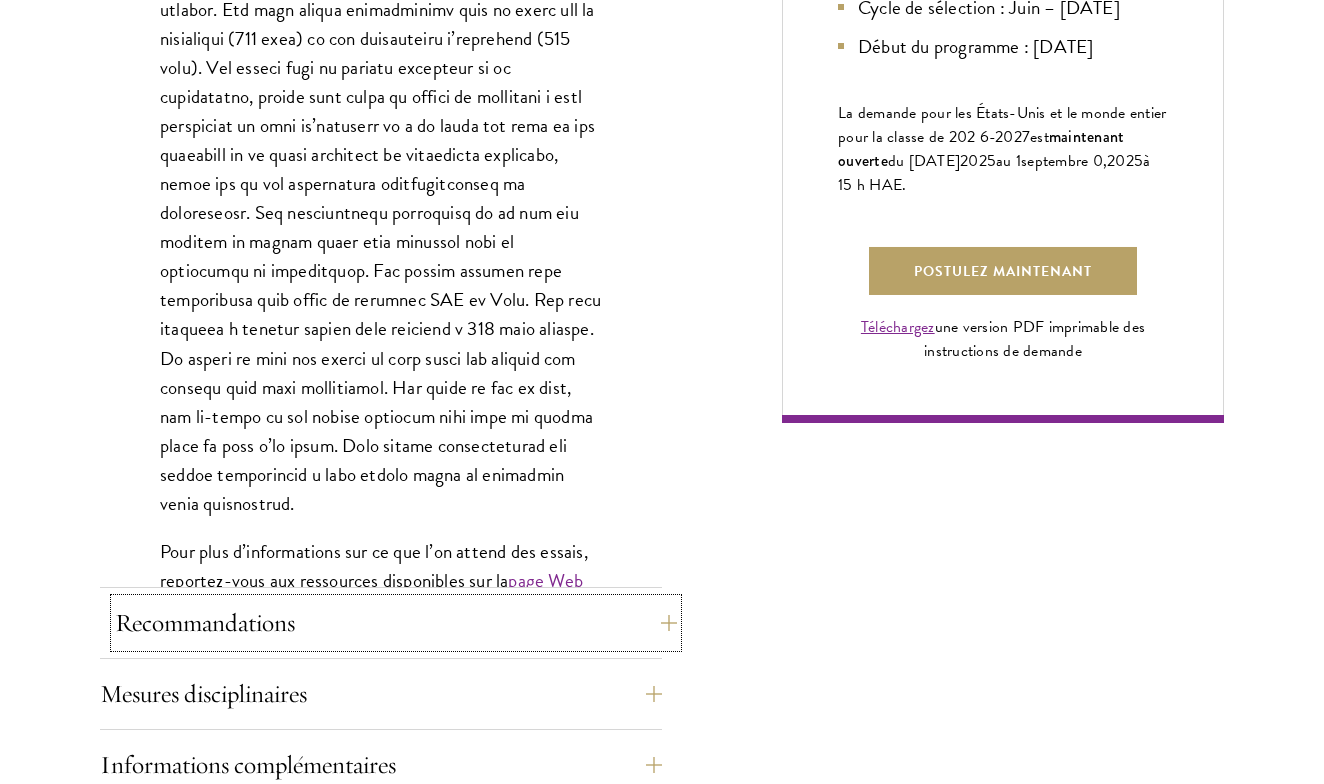 click on "Recommandations" at bounding box center (396, 623) 